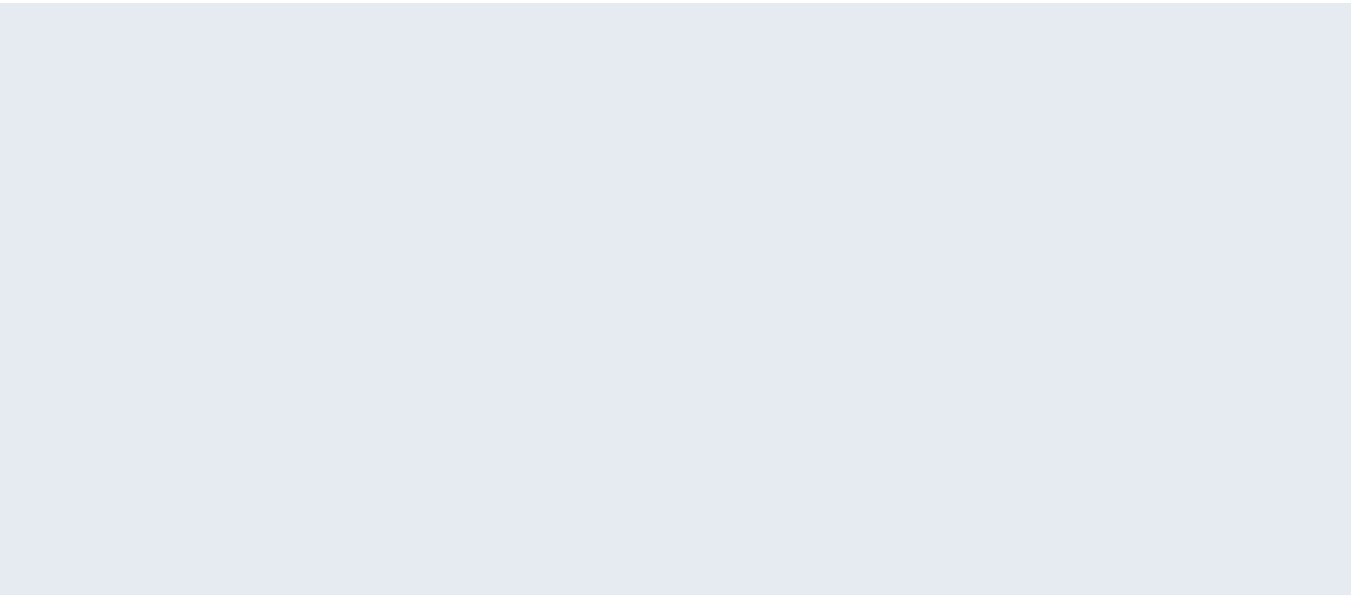 scroll, scrollTop: 0, scrollLeft: 0, axis: both 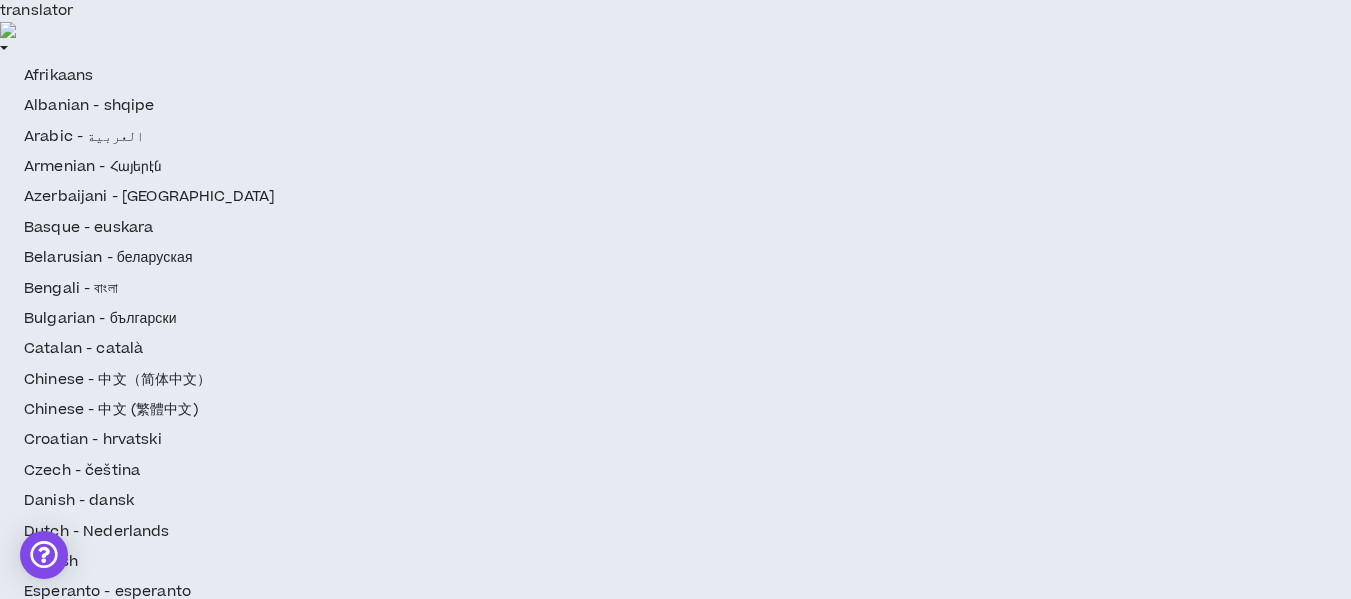 click on "First Name  *" at bounding box center [1126, 2251] 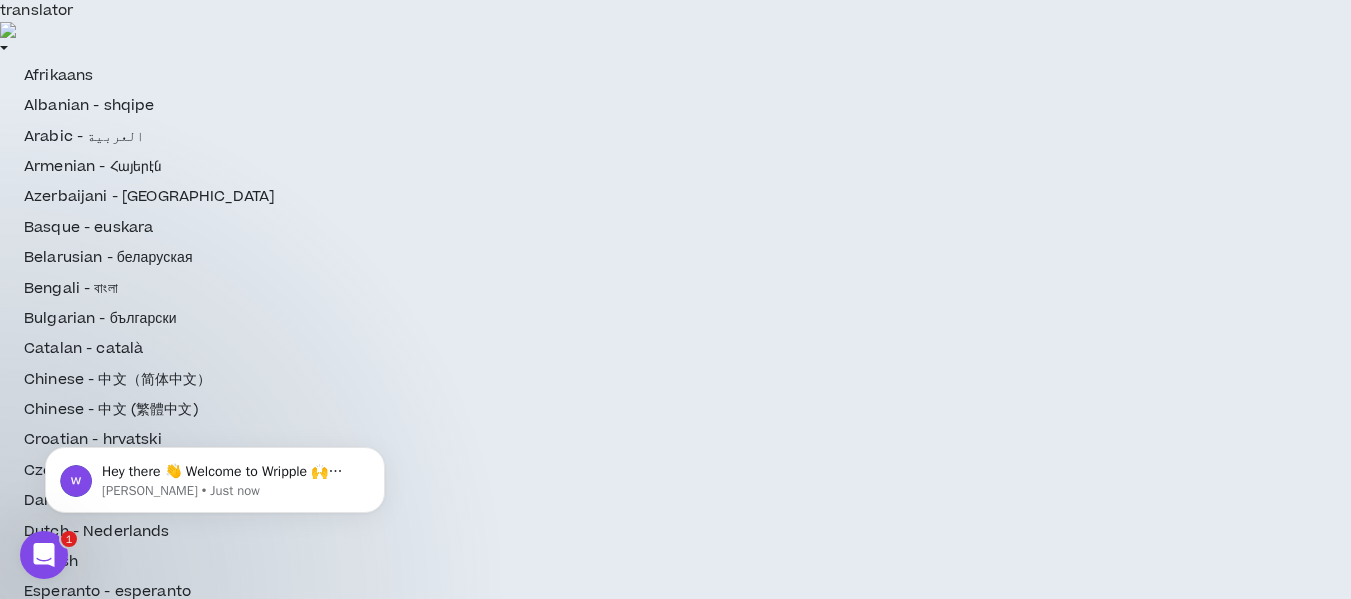 scroll, scrollTop: 0, scrollLeft: 0, axis: both 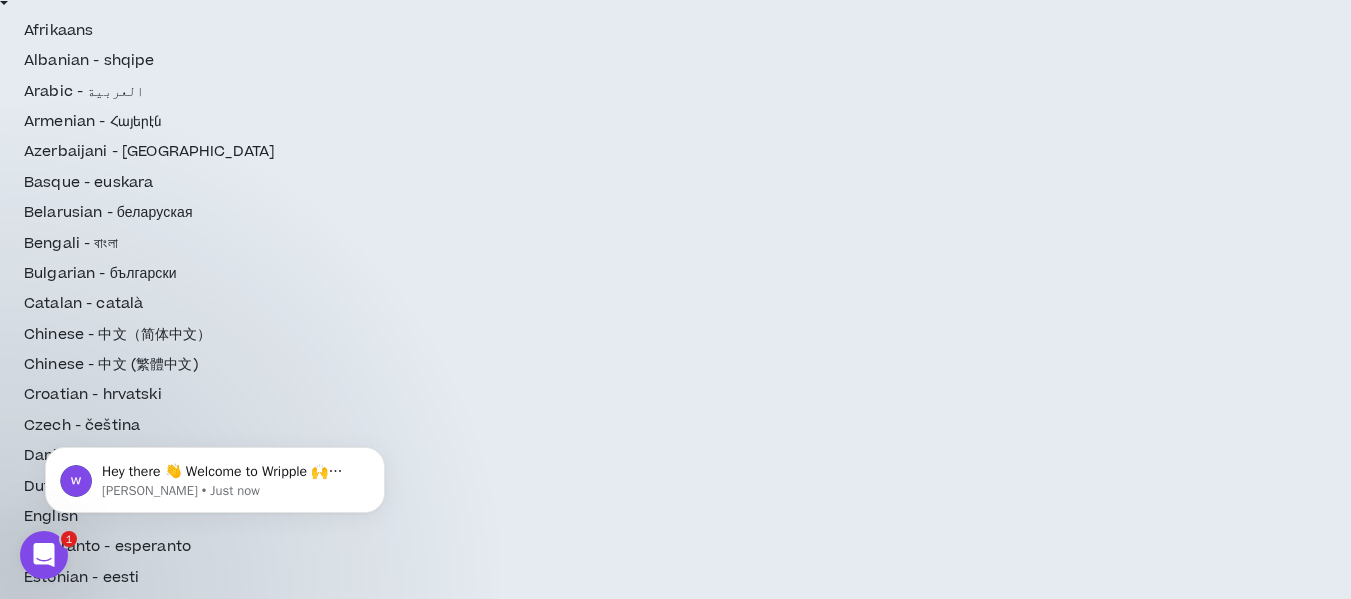 click on "Submit" at bounding box center (1126, 2671) 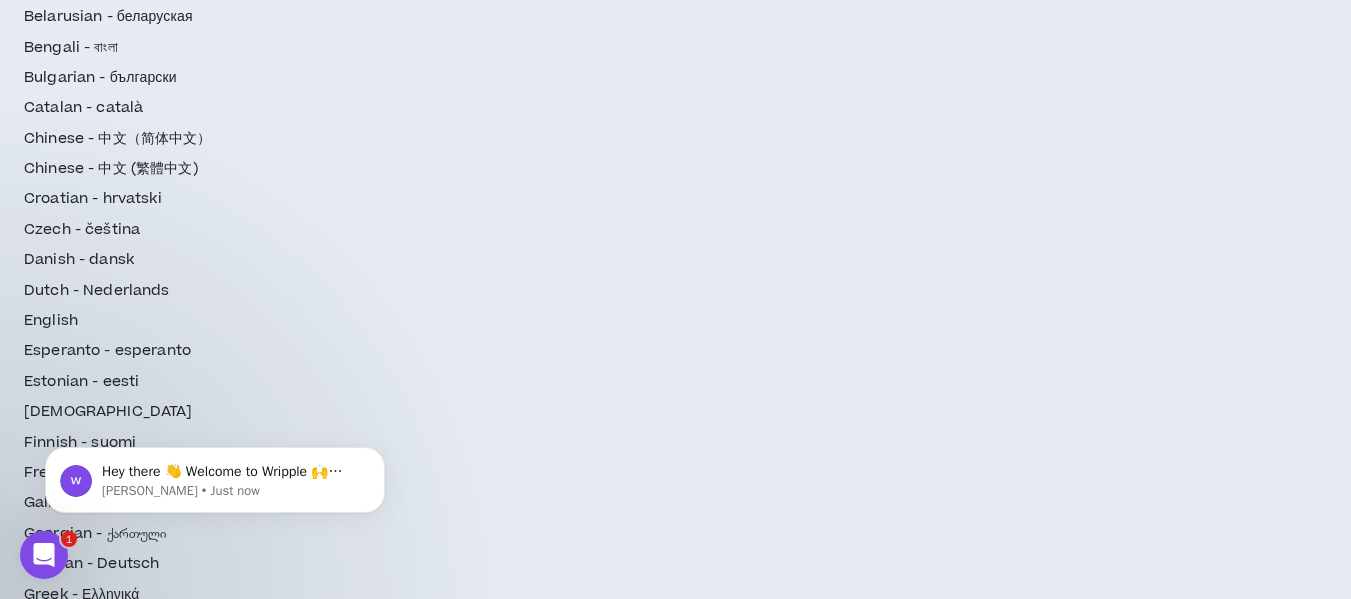 scroll, scrollTop: 339, scrollLeft: 0, axis: vertical 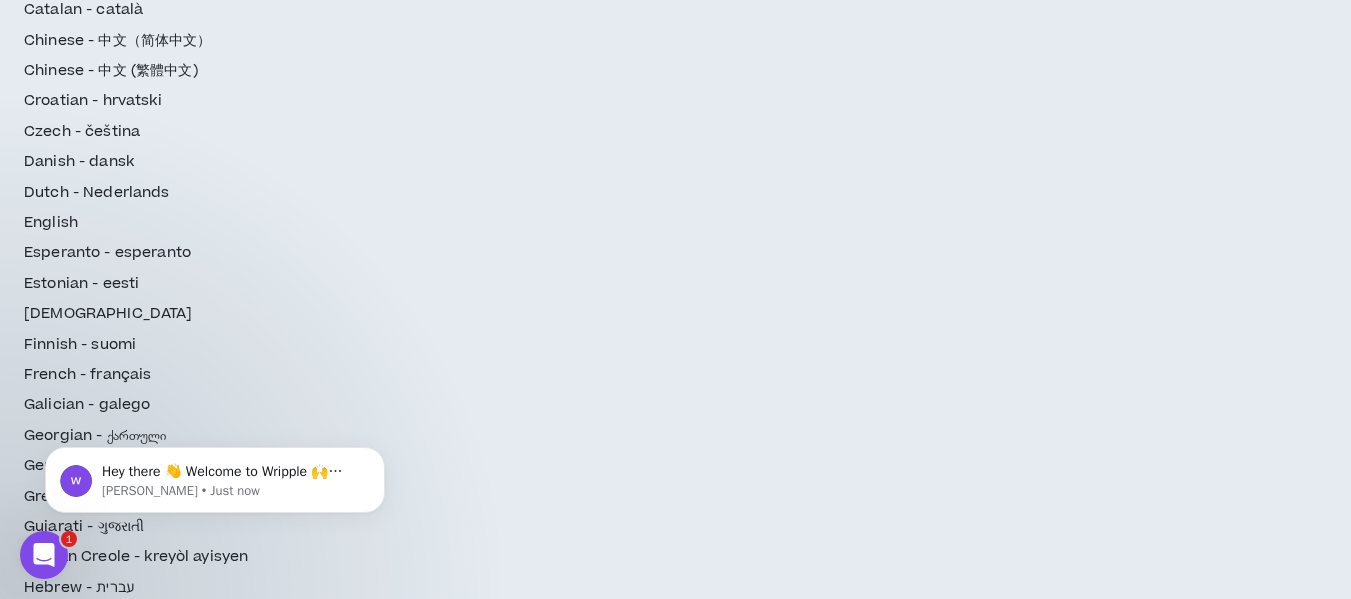 click on "Let's Start" at bounding box center [676, 2590] 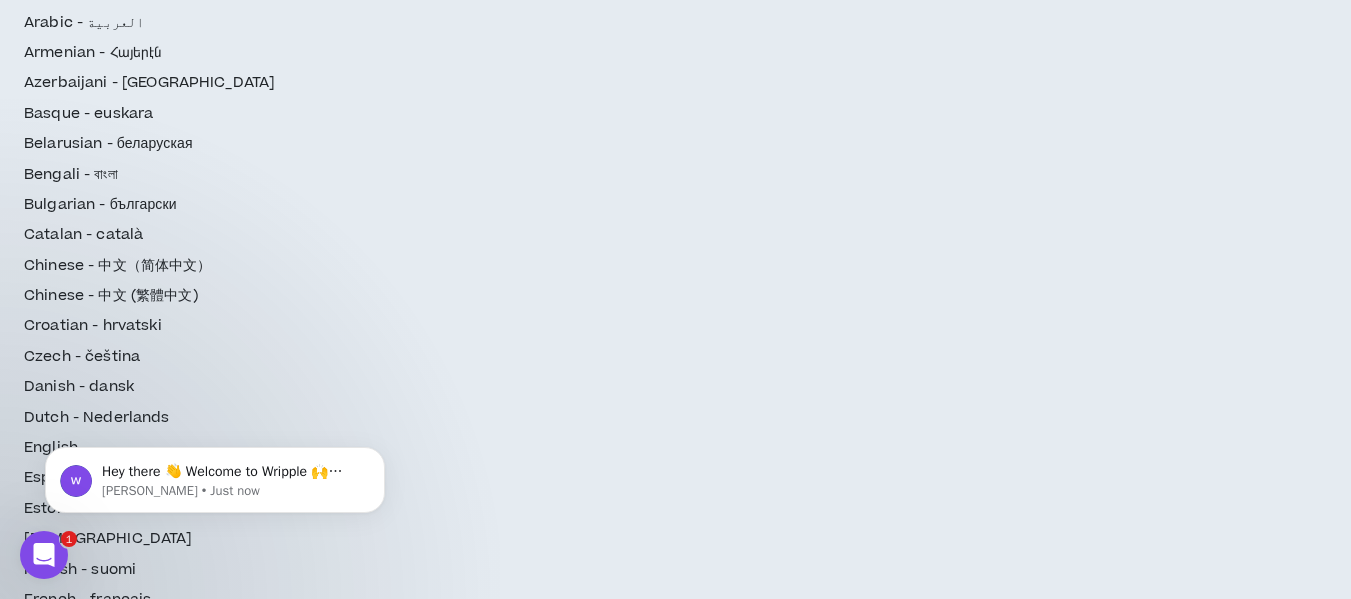 scroll, scrollTop: 0, scrollLeft: 0, axis: both 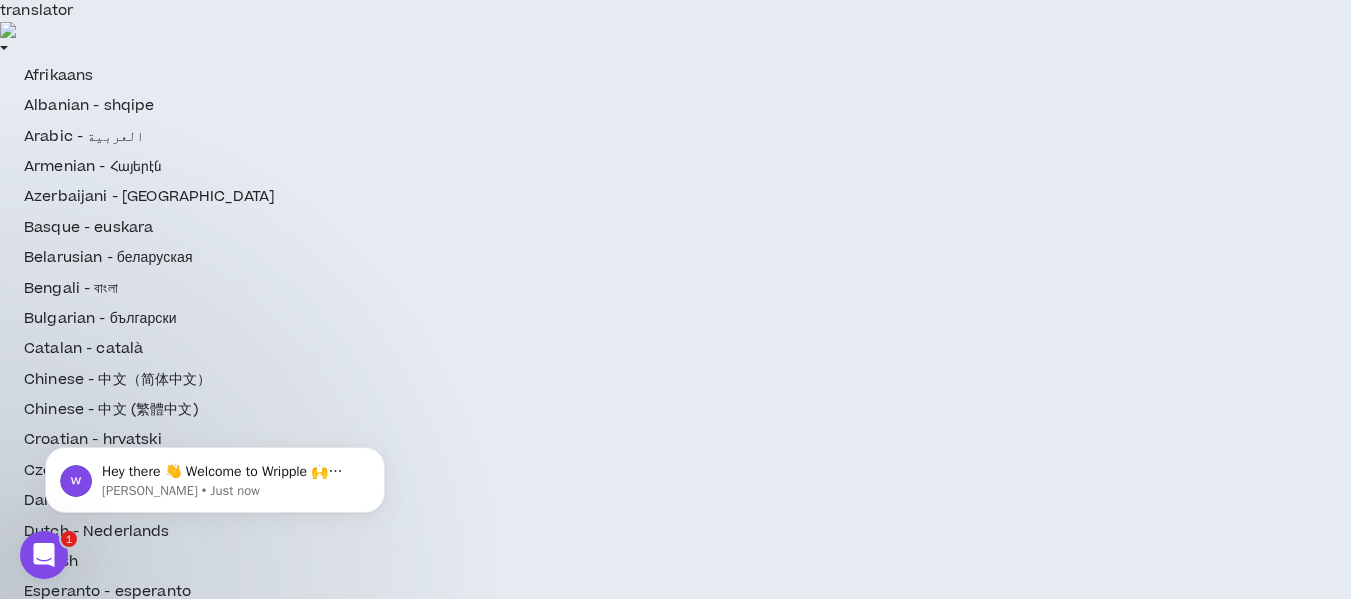 click on "**********" at bounding box center [714, 3222] 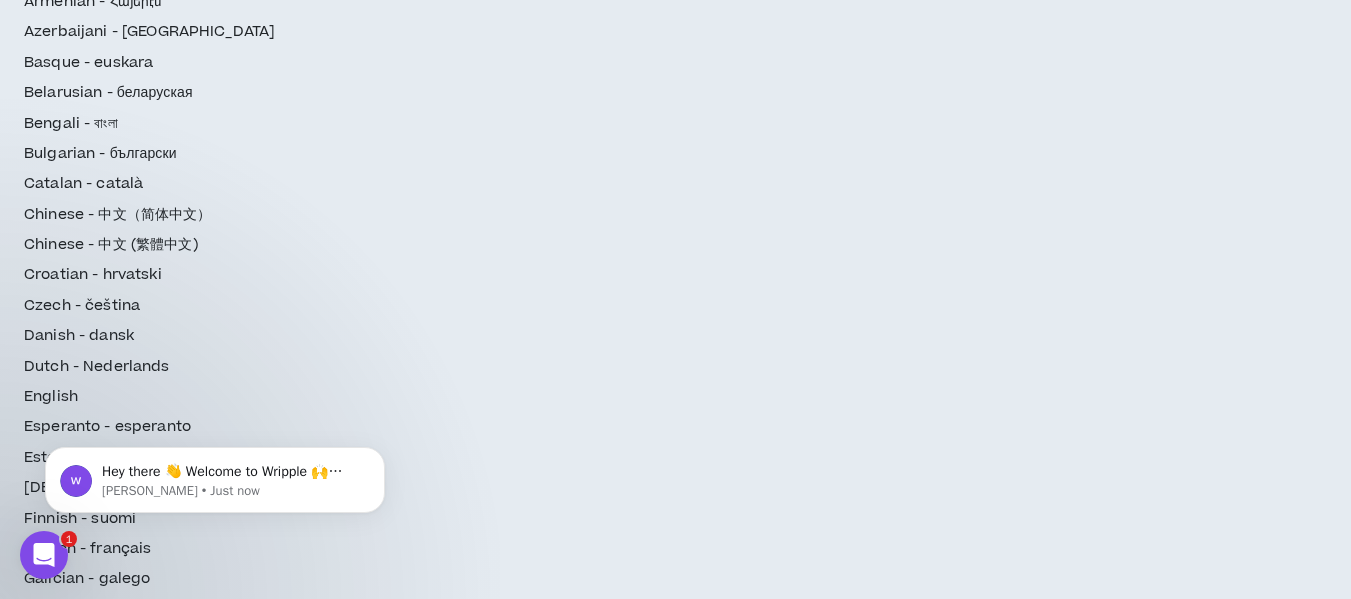 scroll, scrollTop: 200, scrollLeft: 0, axis: vertical 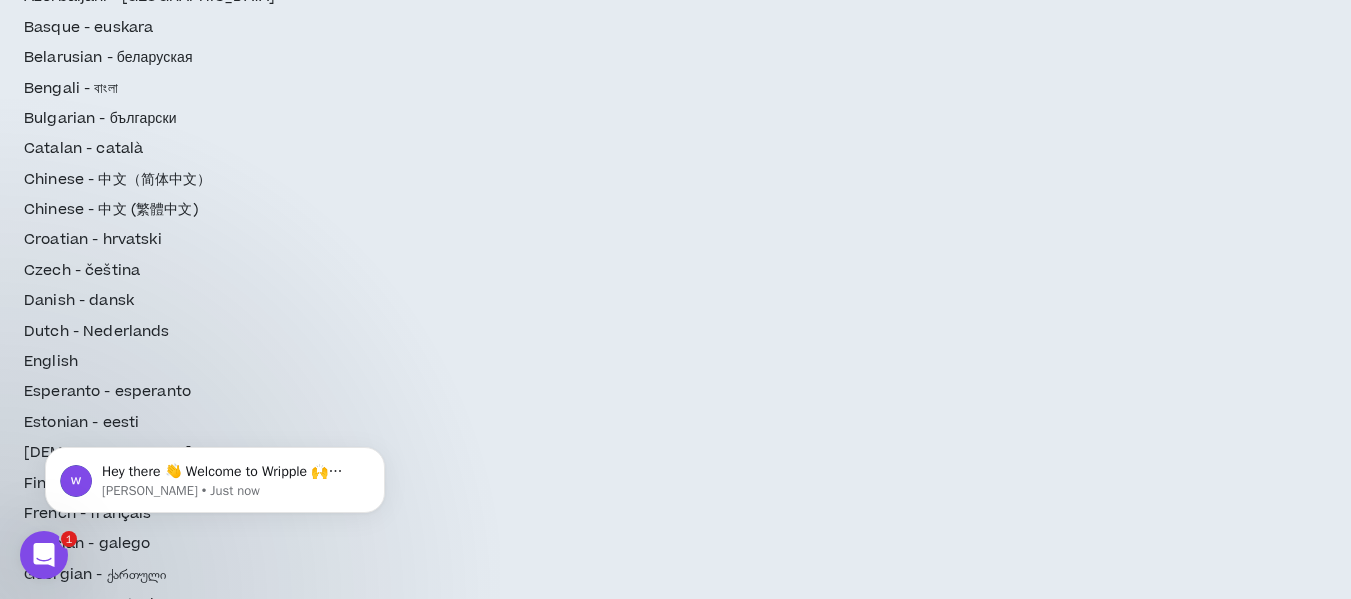 click at bounding box center (569, 2270) 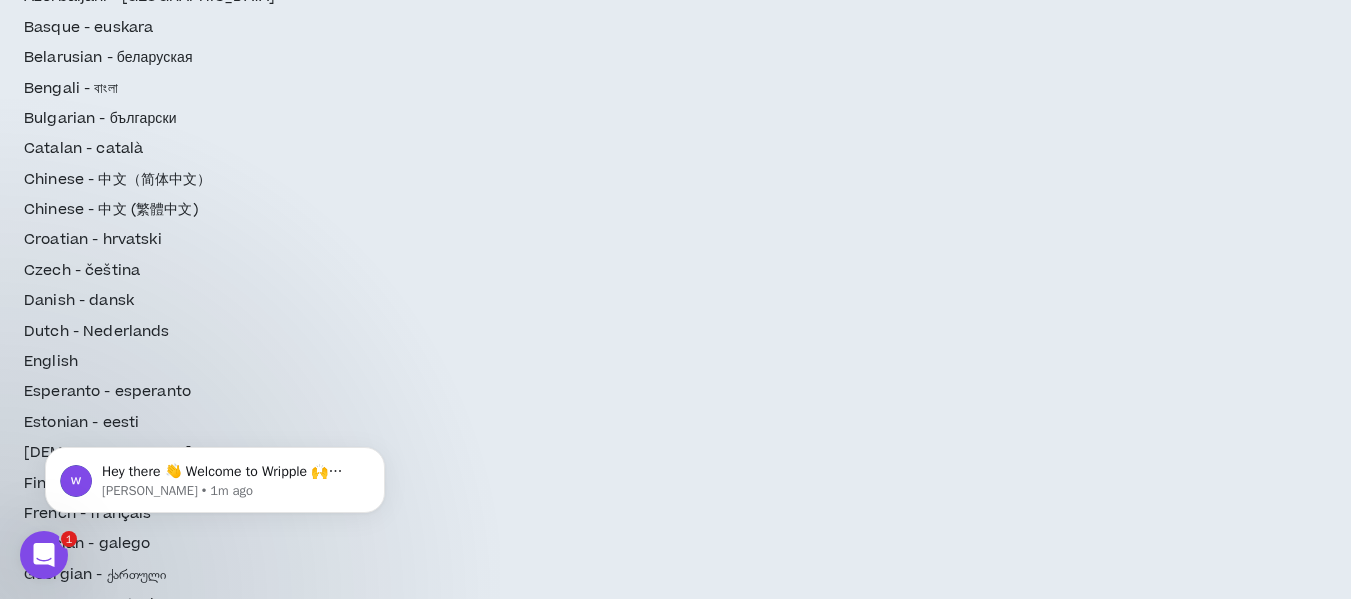 select on "*" 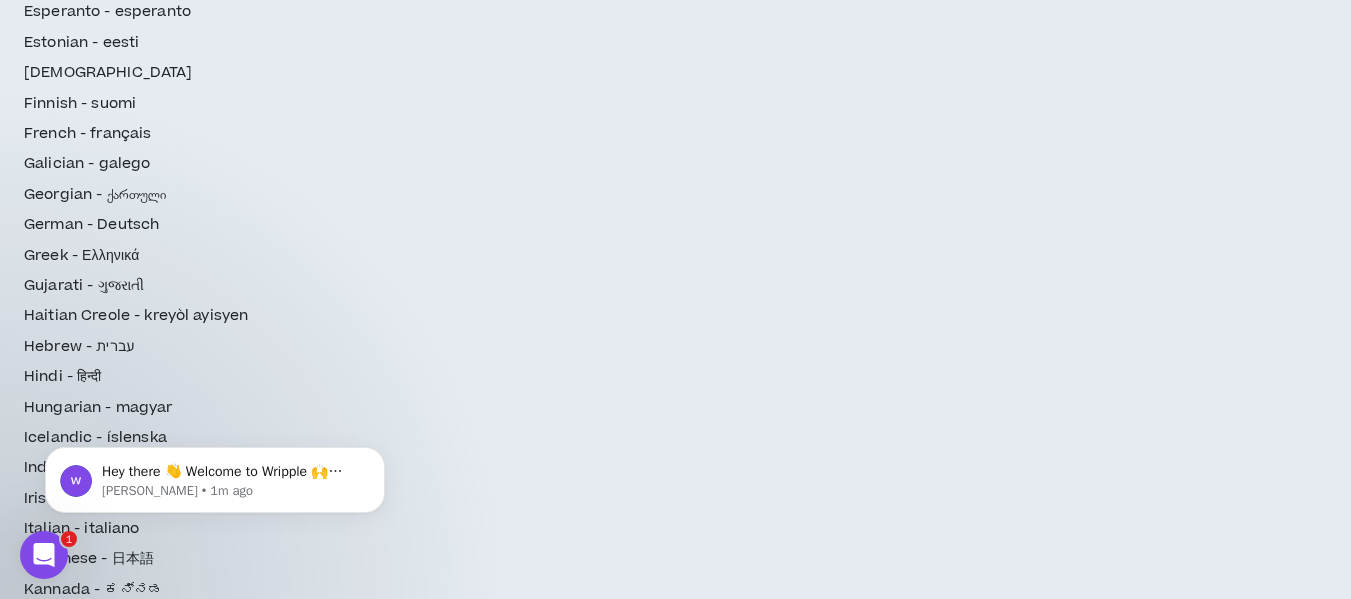 scroll, scrollTop: 600, scrollLeft: 0, axis: vertical 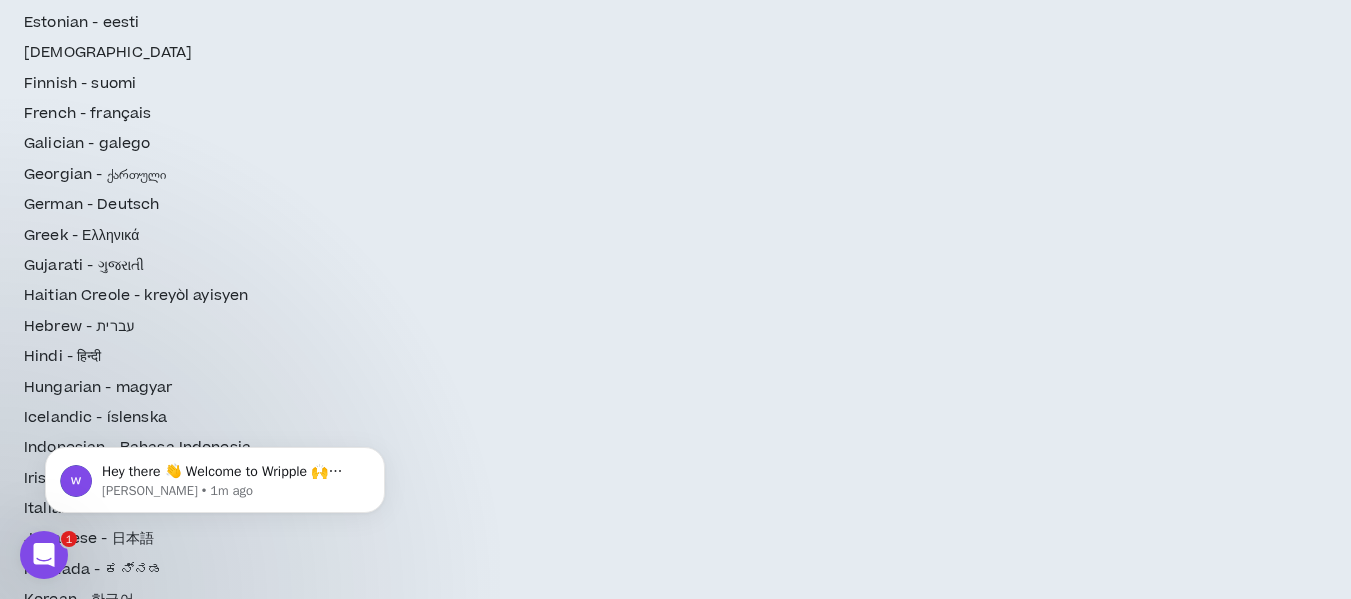 click on "[GEOGRAPHIC_DATA] [GEOGRAPHIC_DATA] [GEOGRAPHIC_DATA] [GEOGRAPHIC_DATA] [US_STATE] [GEOGRAPHIC_DATA] [GEOGRAPHIC_DATA] [GEOGRAPHIC_DATA] [GEOGRAPHIC_DATA] [GEOGRAPHIC_DATA] [GEOGRAPHIC_DATA] [GEOGRAPHIC_DATA] [DATE][GEOGRAPHIC_DATA] [GEOGRAPHIC_DATA] [GEOGRAPHIC_DATA] [GEOGRAPHIC_DATA] [GEOGRAPHIC_DATA] [GEOGRAPHIC_DATA] [GEOGRAPHIC_DATA] [GEOGRAPHIC_DATA] [GEOGRAPHIC_DATA] [GEOGRAPHIC_DATA] [GEOGRAPHIC_DATA] [GEOGRAPHIC_DATA] [GEOGRAPHIC_DATA] [GEOGRAPHIC_DATA] [GEOGRAPHIC_DATA] [GEOGRAPHIC_DATA], [GEOGRAPHIC_DATA] [GEOGRAPHIC_DATA] [GEOGRAPHIC_DATA] [GEOGRAPHIC_DATA] [GEOGRAPHIC_DATA] [GEOGRAPHIC_DATA] [GEOGRAPHIC_DATA] [GEOGRAPHIC_DATA] [GEOGRAPHIC_DATA] [GEOGRAPHIC_DATA] [GEOGRAPHIC_DATA] [GEOGRAPHIC_DATA] [GEOGRAPHIC_DATA] [GEOGRAPHIC_DATA] [GEOGRAPHIC_DATA] [GEOGRAPHIC_DATA] [GEOGRAPHIC_DATA] [GEOGRAPHIC_DATA] [GEOGRAPHIC_DATA] [GEOGRAPHIC_DATA] [GEOGRAPHIC_DATA] [GEOGRAPHIC_DATA] [GEOGRAPHIC_DATA] [GEOGRAPHIC_DATA], [GEOGRAPHIC_DATA] [GEOGRAPHIC_DATA] [GEOGRAPHIC_DATA] d'Ivoire [GEOGRAPHIC_DATA] [GEOGRAPHIC_DATA] [GEOGRAPHIC_DATA] [GEOGRAPHIC_DATA] [GEOGRAPHIC_DATA] [GEOGRAPHIC_DATA] [GEOGRAPHIC_DATA] [GEOGRAPHIC_DATA] [GEOGRAPHIC_DATA] [GEOGRAPHIC_DATA] [GEOGRAPHIC_DATA] [GEOGRAPHIC_DATA] [GEOGRAPHIC_DATA] [GEOGRAPHIC_DATA] [GEOGRAPHIC_DATA] [GEOGRAPHIC_DATA] [GEOGRAPHIC_DATA] [GEOGRAPHIC_DATA] [US_STATE] [GEOGRAPHIC_DATA] [GEOGRAPHIC_DATA] [GEOGRAPHIC_DATA] [GEOGRAPHIC_DATA] [GEOGRAPHIC_DATA] [GEOGRAPHIC_DATA] [GEOGRAPHIC_DATA] [US_STATE] [GEOGRAPHIC_DATA] [GEOGRAPHIC_DATA] [GEOGRAPHIC_DATA] [GEOGRAPHIC_DATA] [GEOGRAPHIC_DATA] [GEOGRAPHIC_DATA] [GEOGRAPHIC_DATA] [US_STATE] [GEOGRAPHIC_DATA] [GEOGRAPHIC_DATA] [GEOGRAPHIC_DATA]" at bounding box center [295, 2281] 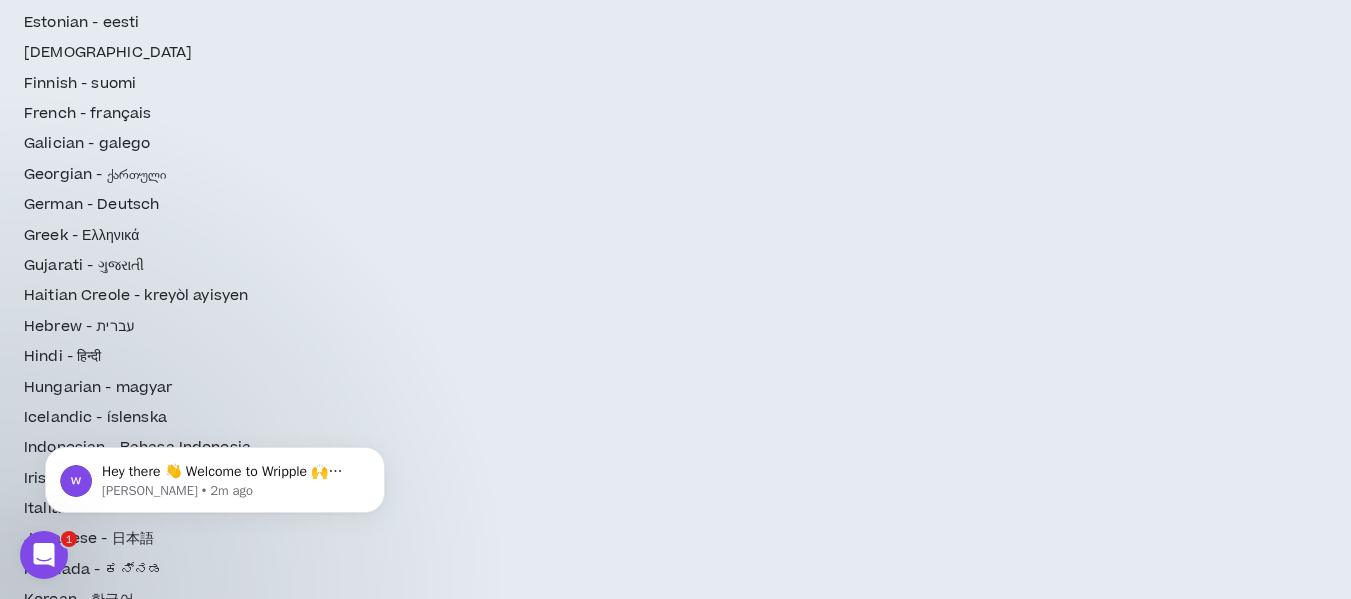 select on "BD" 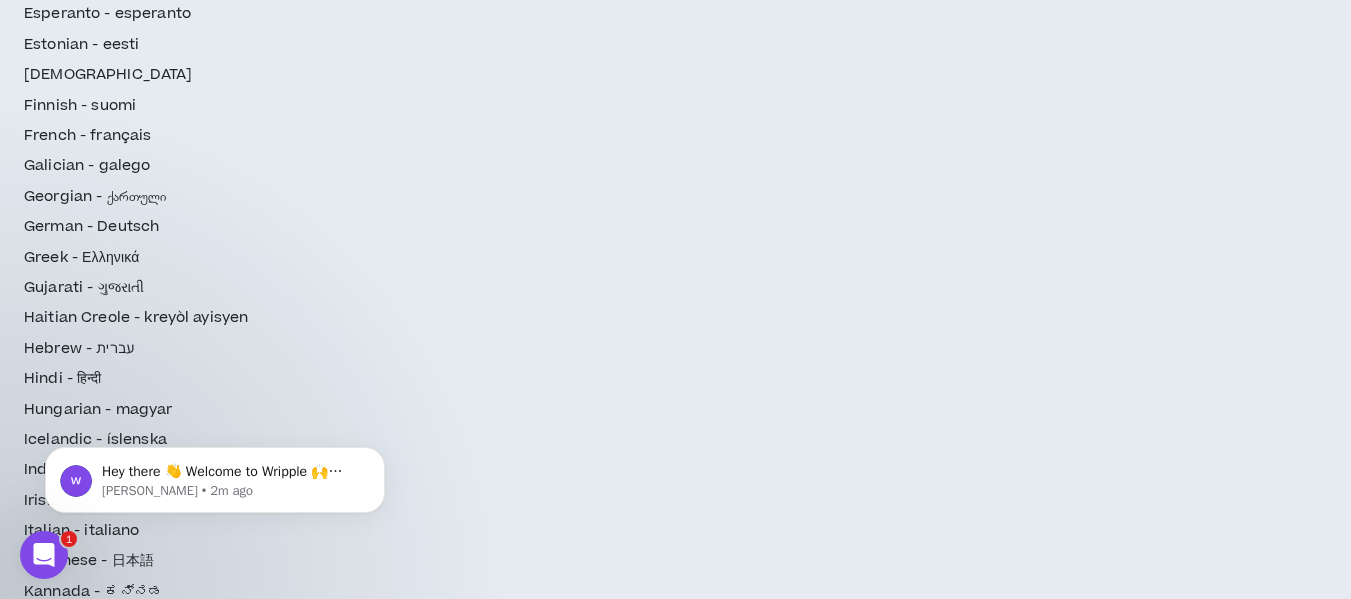 scroll, scrollTop: 700, scrollLeft: 0, axis: vertical 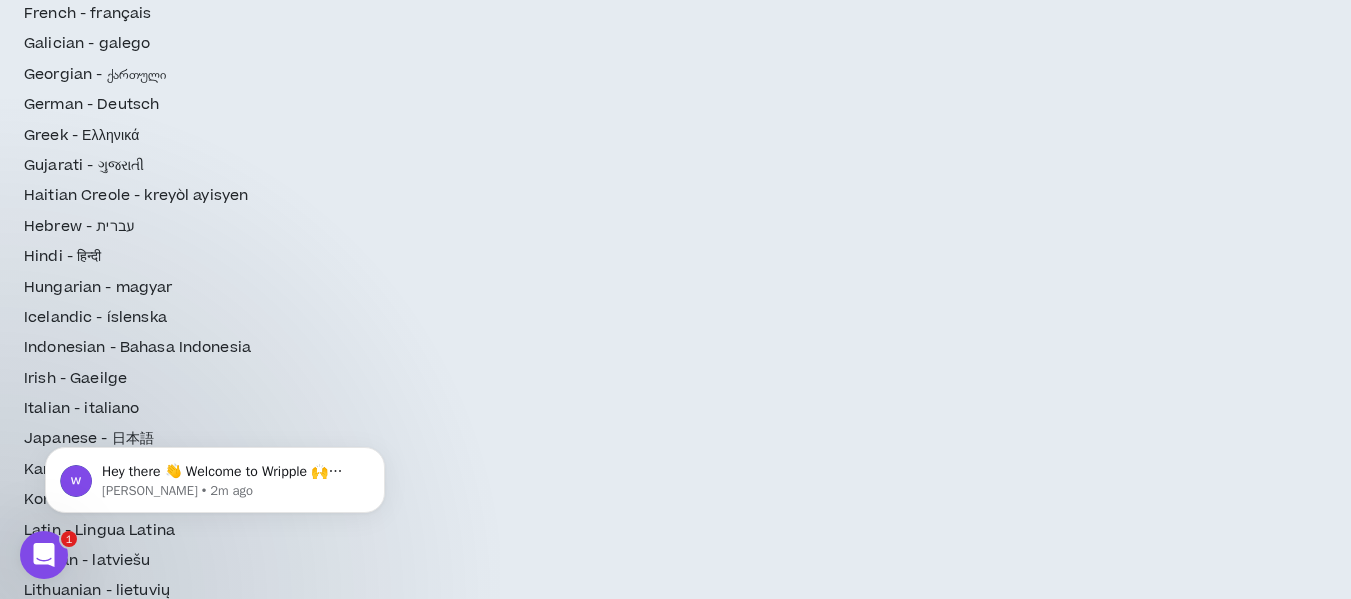 click on "**********" at bounding box center [417, 2331] 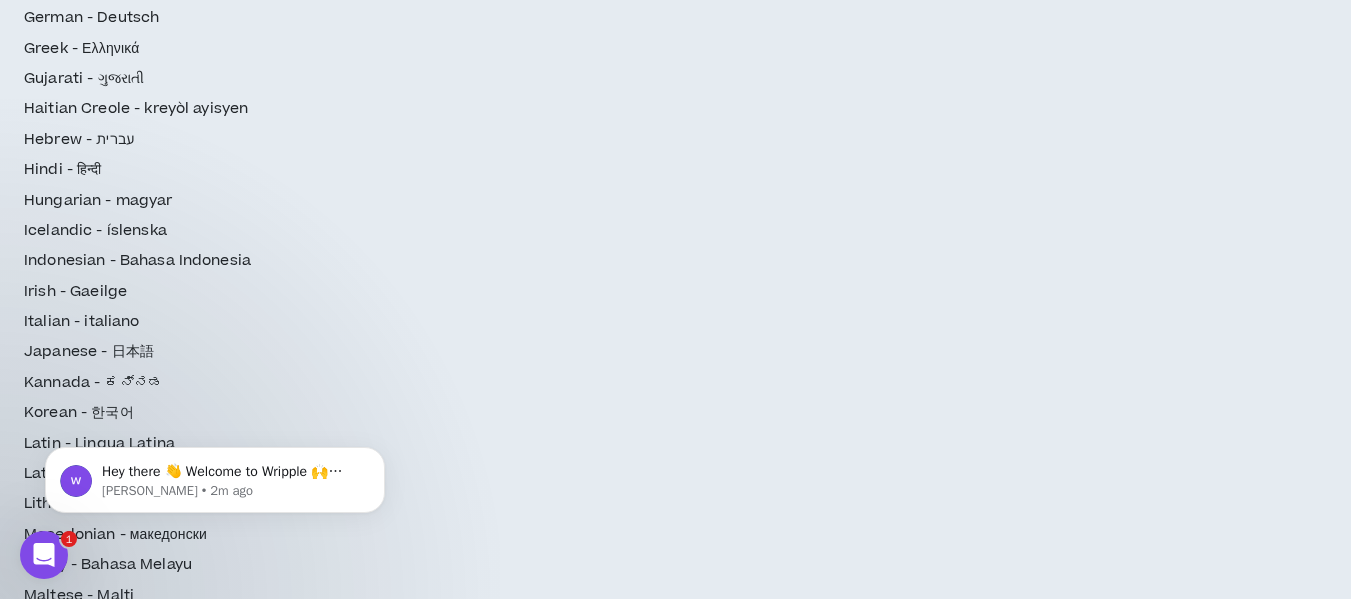 scroll, scrollTop: 900, scrollLeft: 0, axis: vertical 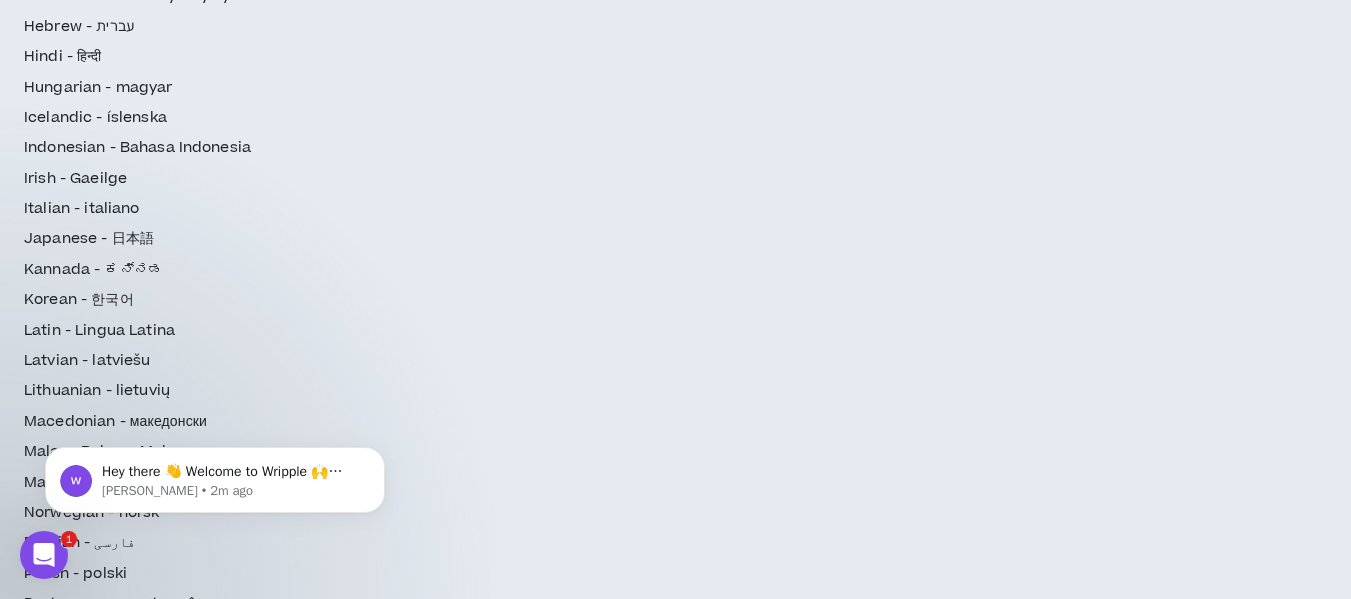 click on "**********" at bounding box center (447, 2334) 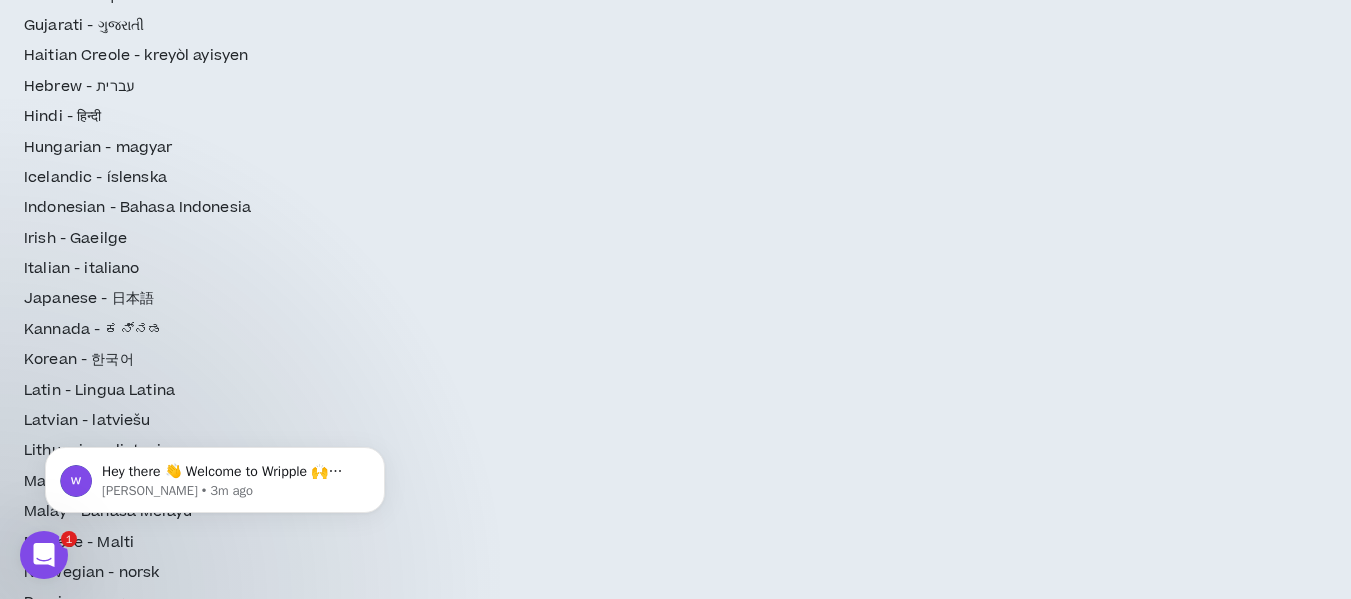 scroll, scrollTop: 947, scrollLeft: 0, axis: vertical 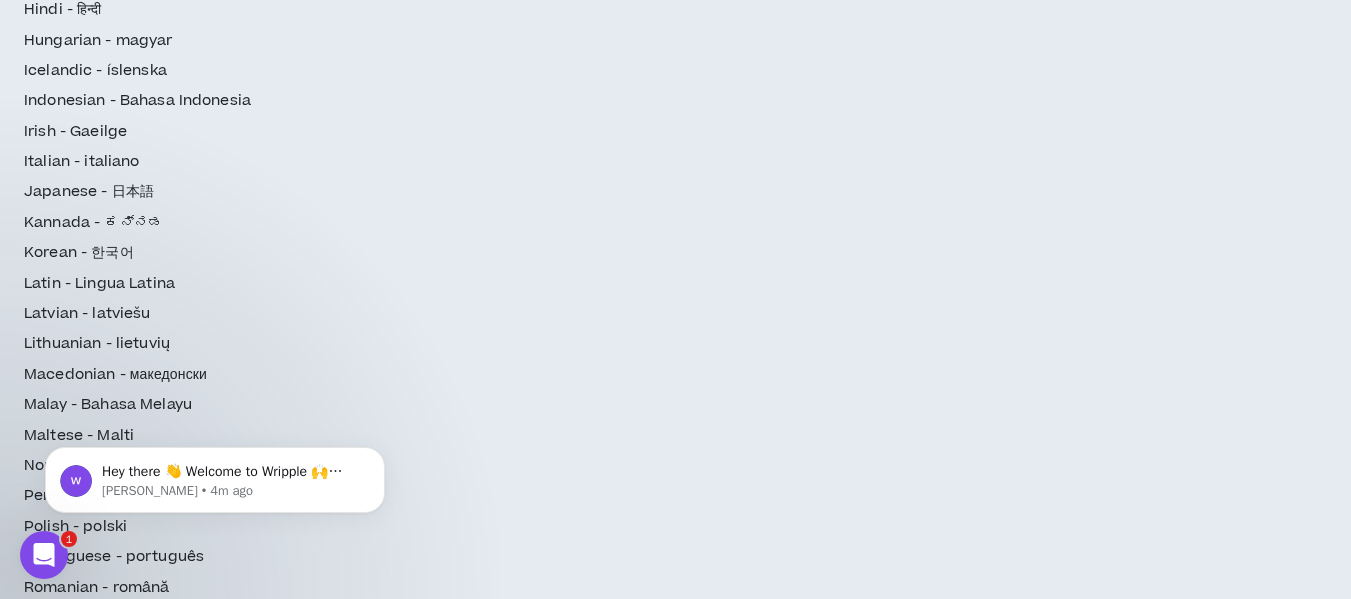 click on "**********" at bounding box center [447, 2372] 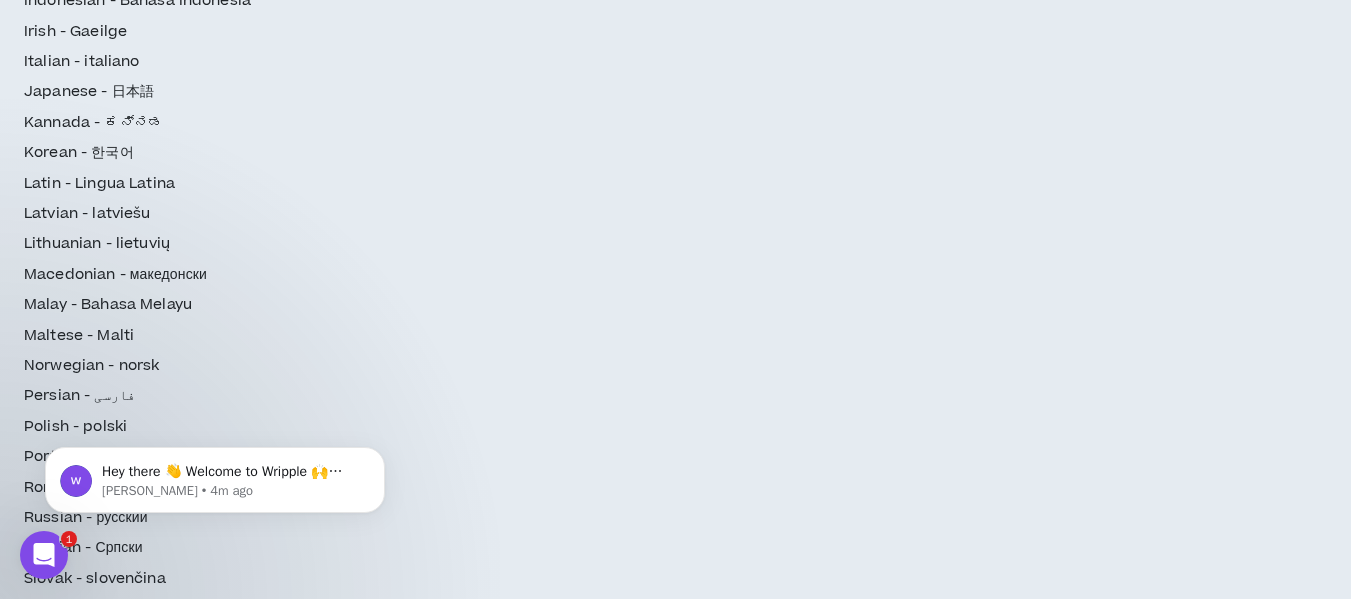 click on "**********" at bounding box center (447, 2443) 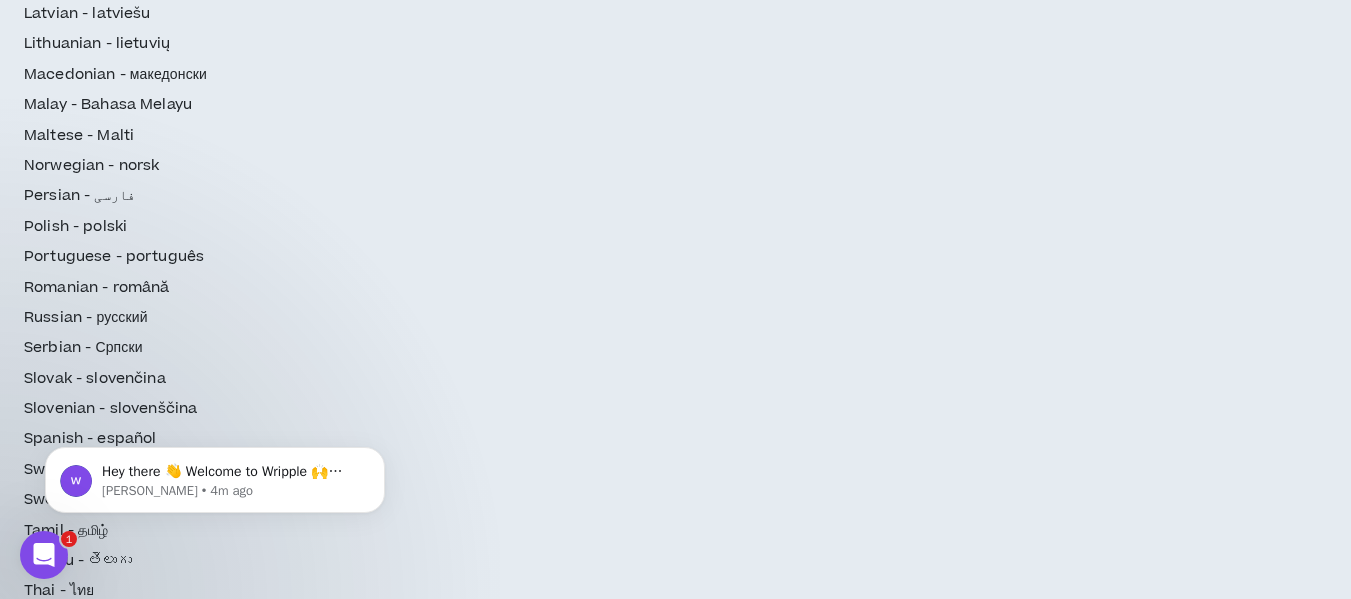 scroll, scrollTop: 1347, scrollLeft: 0, axis: vertical 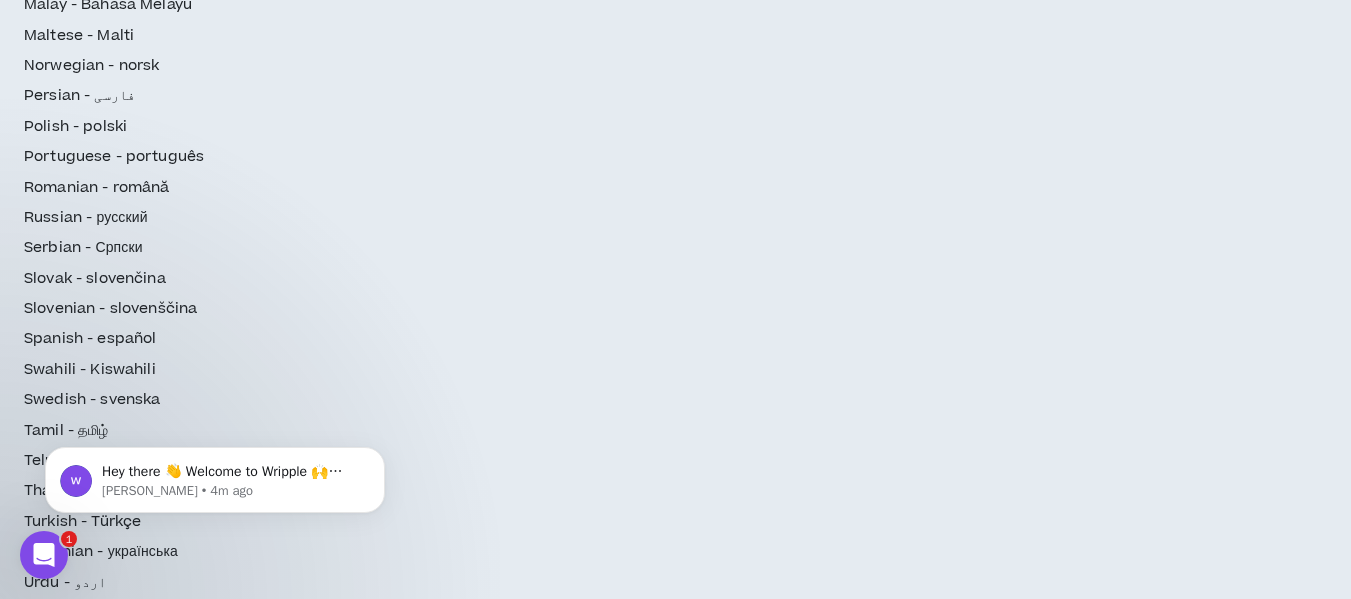 click at bounding box center (457, 2285) 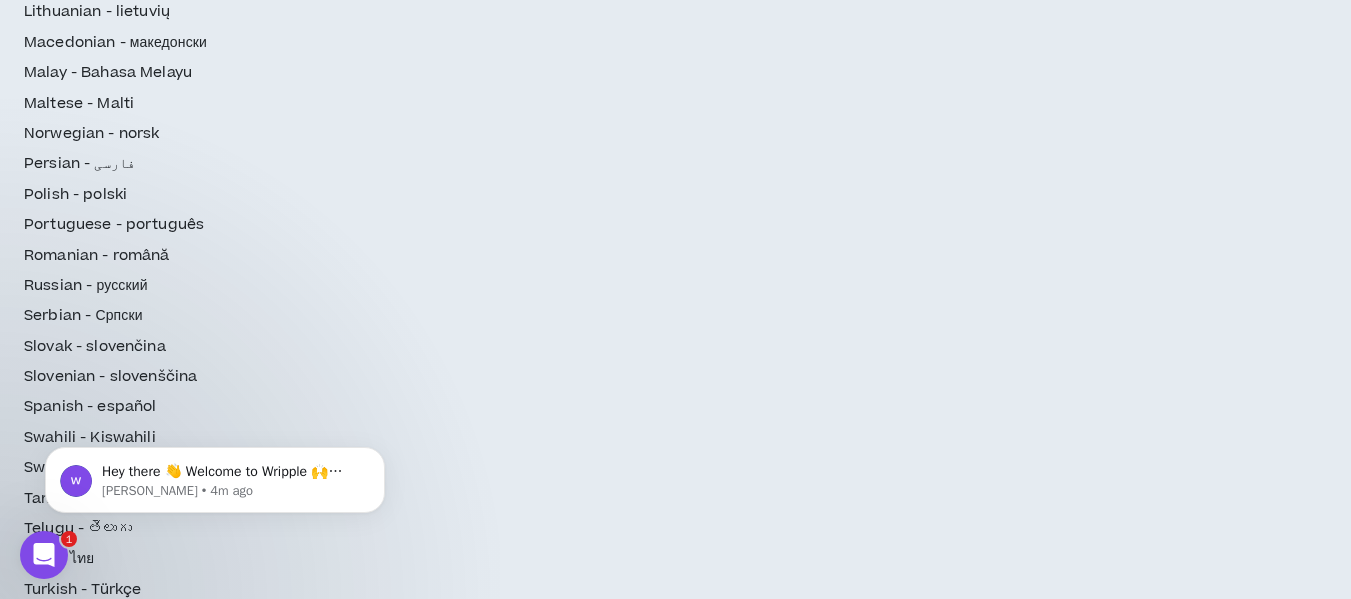 scroll, scrollTop: 1247, scrollLeft: 0, axis: vertical 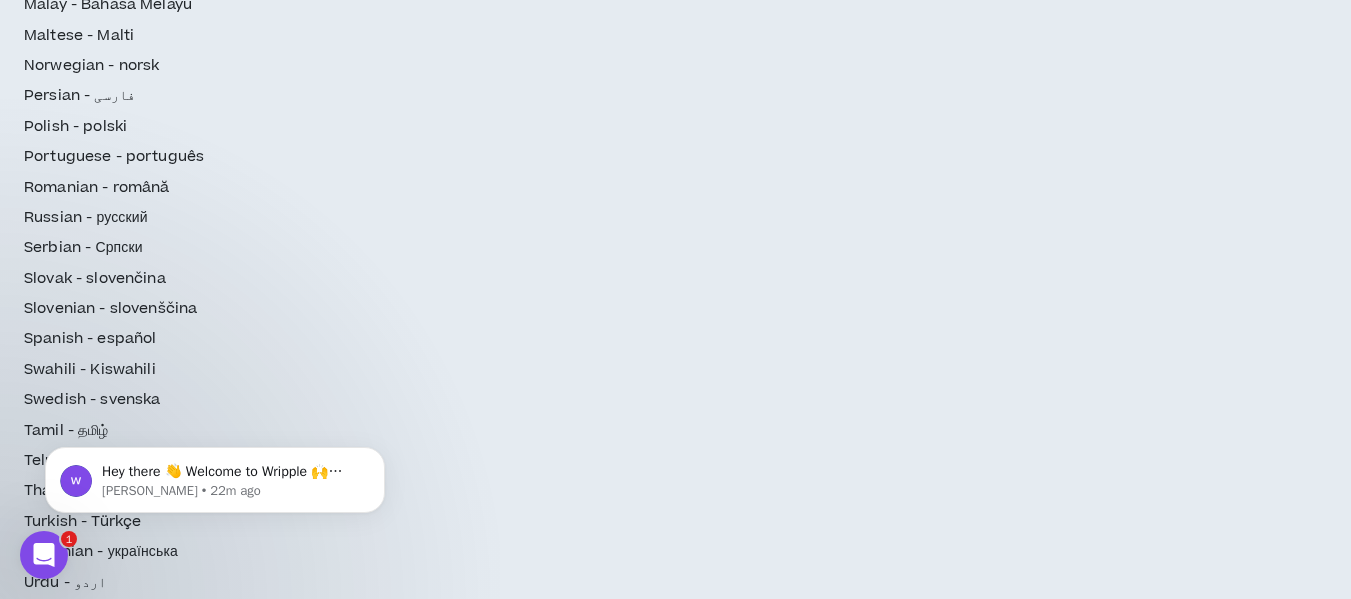click on "Typical hours per week you're available for Wripple assignments  *" at bounding box center [489, 2373] 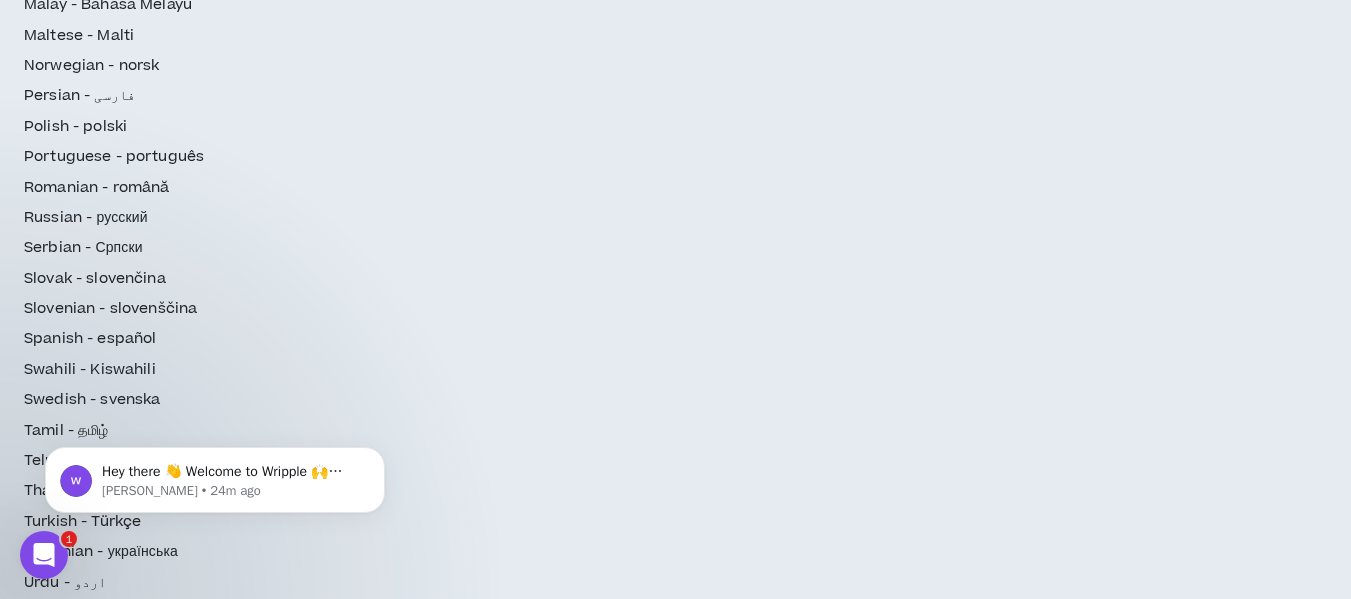 click on "Minimum Hourly Rate  *" at bounding box center [429, 2458] 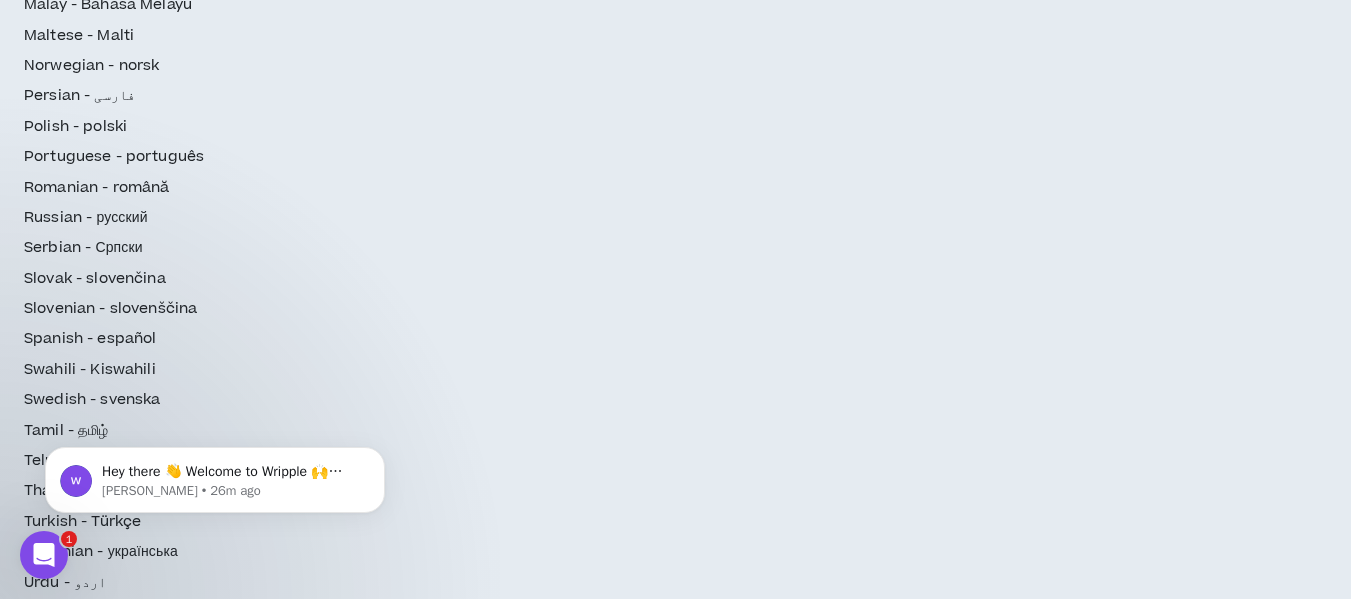 scroll, scrollTop: 1647, scrollLeft: 0, axis: vertical 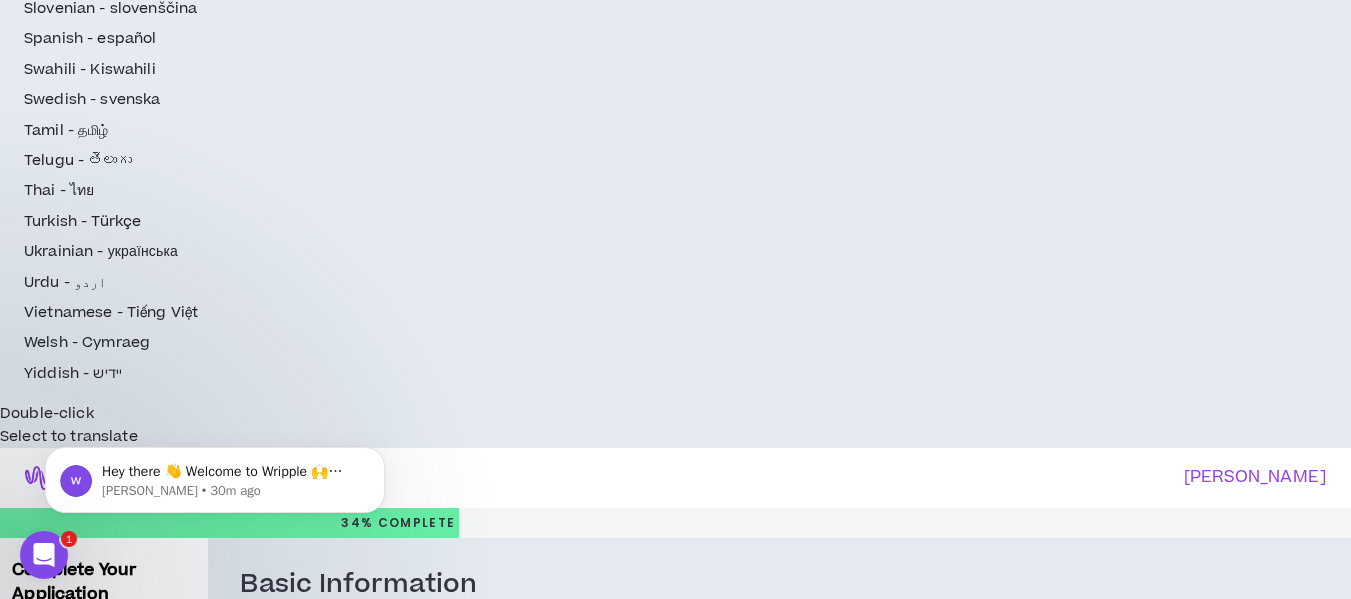 click on "browse" at bounding box center [527, 2344] 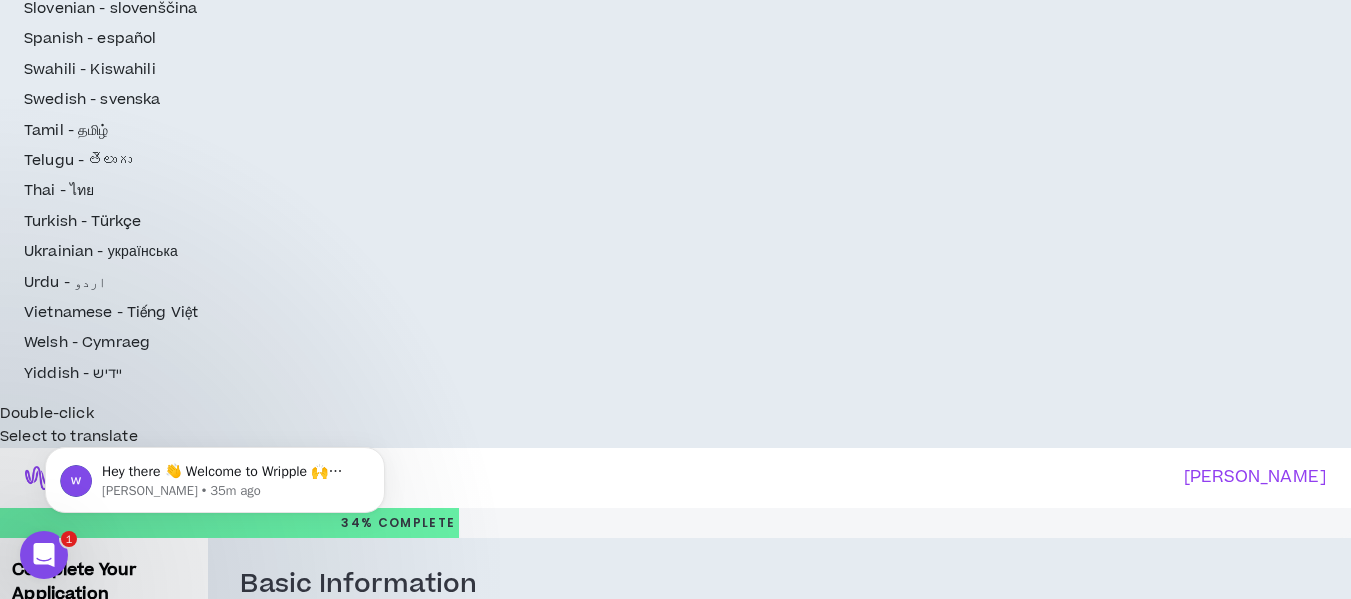 click on "browse" at bounding box center (527, 2344) 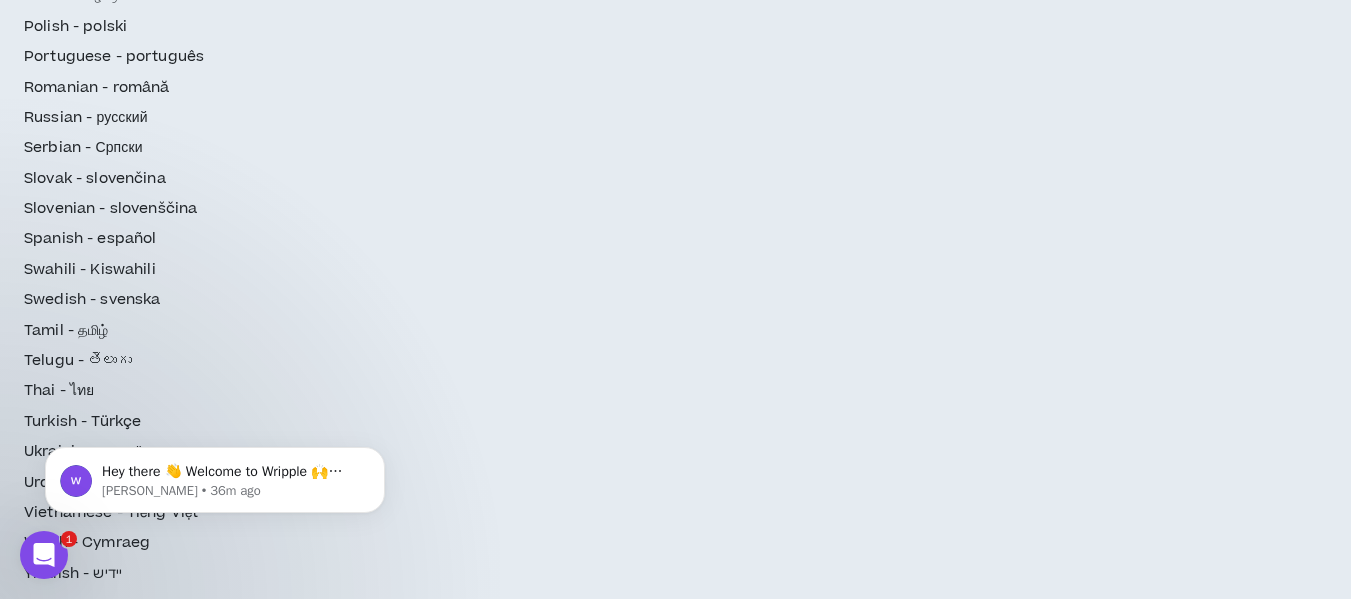 scroll, scrollTop: 1647, scrollLeft: 0, axis: vertical 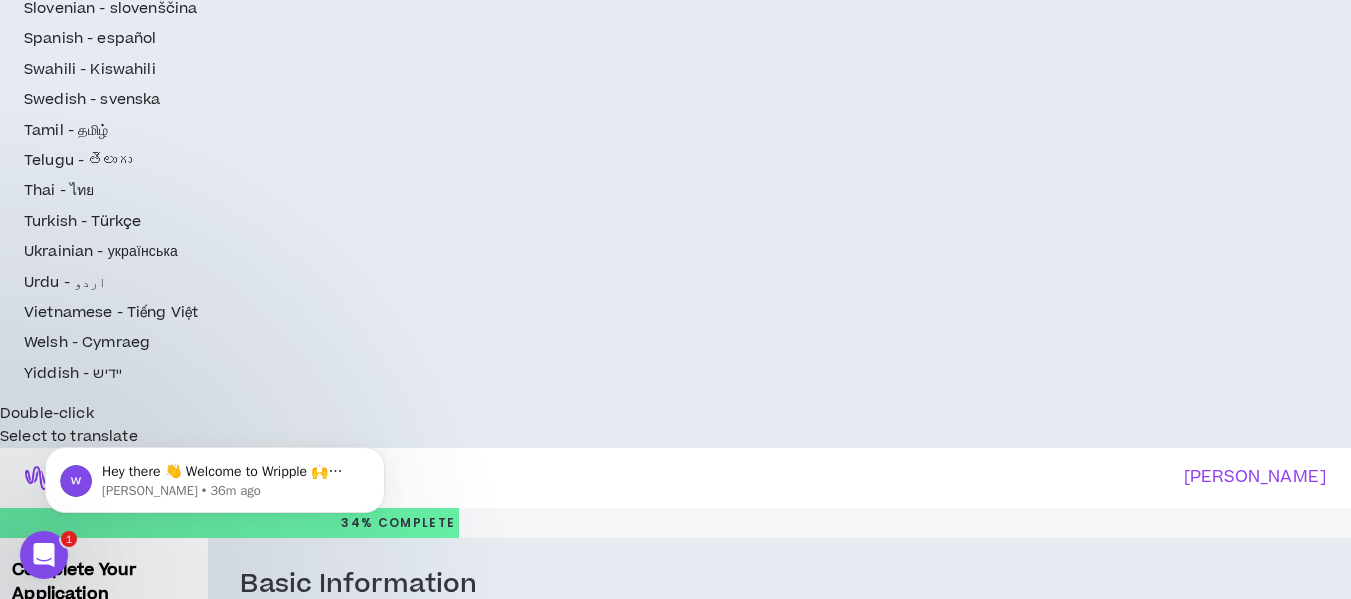 click on "browse" at bounding box center (527, 2344) 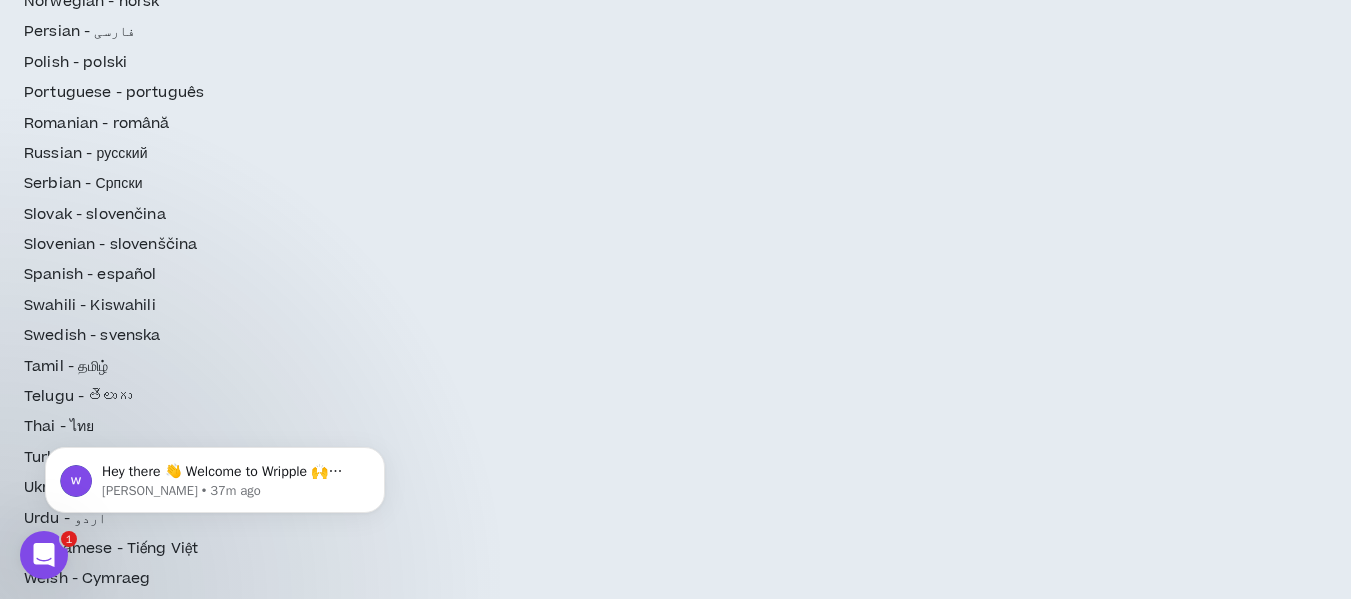 scroll, scrollTop: 1611, scrollLeft: 0, axis: vertical 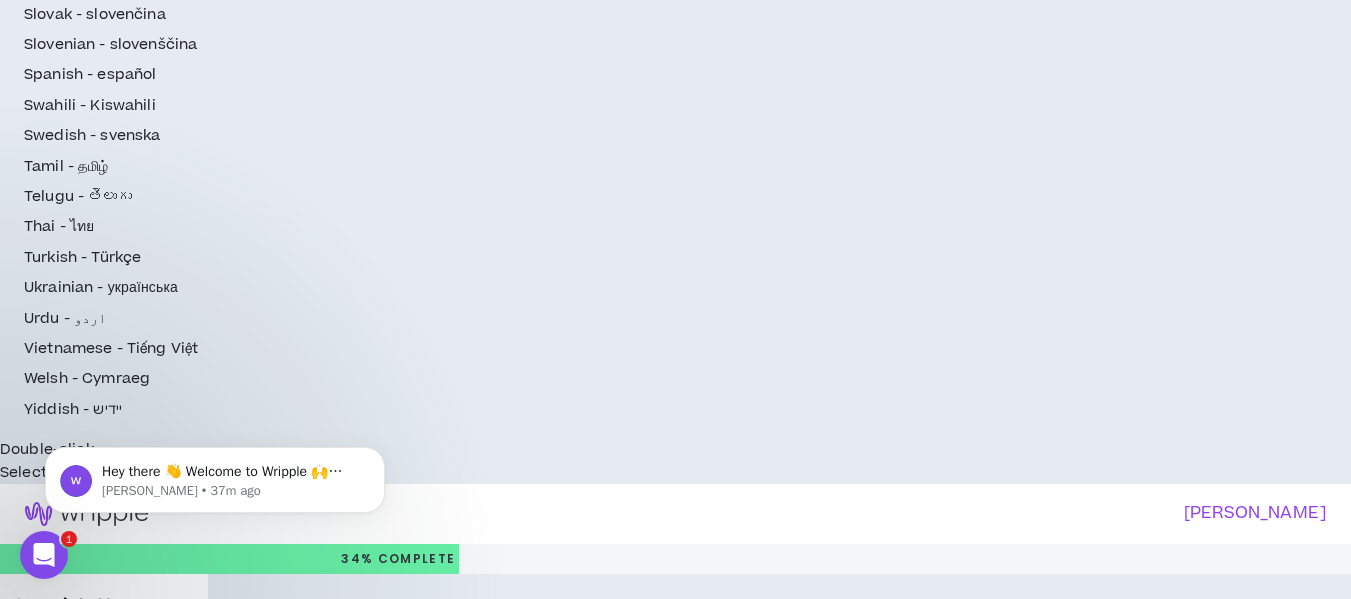 click on "Hey there 👋 Welcome to Wripple 🙌 Take a look around! If you have any questions, just reply to this message. [PERSON_NAME] • 37m ago" at bounding box center (215, 475) 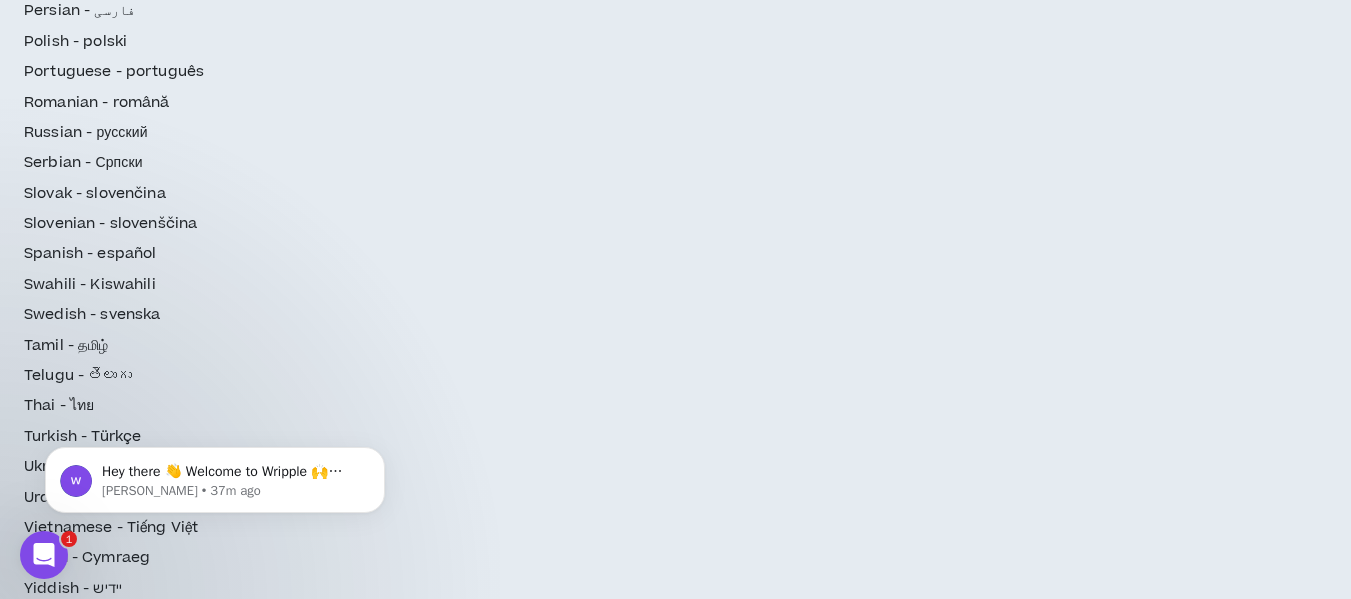 scroll, scrollTop: 1611, scrollLeft: 0, axis: vertical 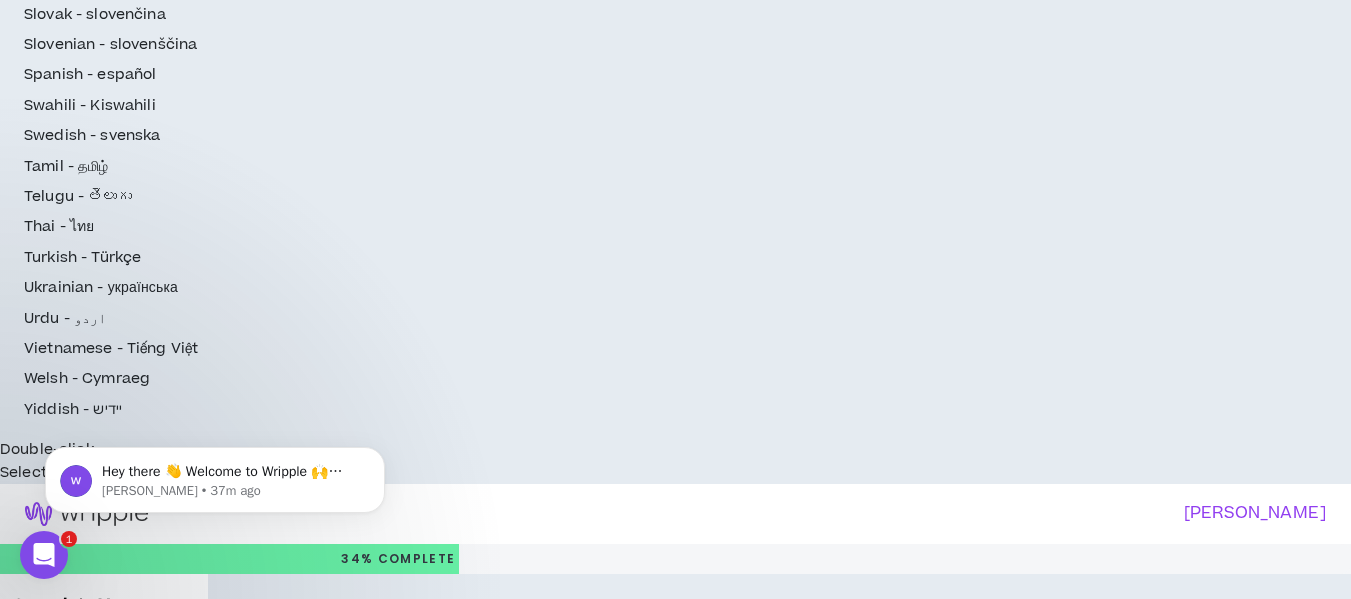 click on "Hey there 👋 Welcome to Wripple 🙌 Take a look around! If you have any questions, just reply to this message. [PERSON_NAME] • 37m ago" at bounding box center [215, 388] 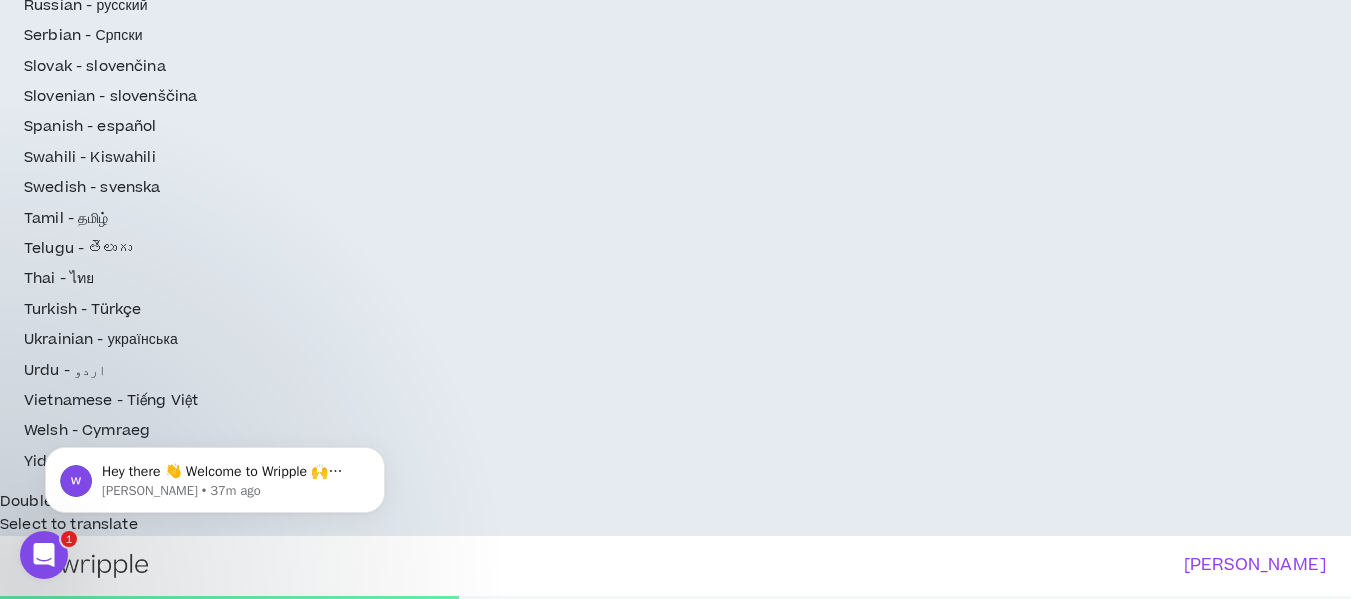 scroll, scrollTop: 1611, scrollLeft: 0, axis: vertical 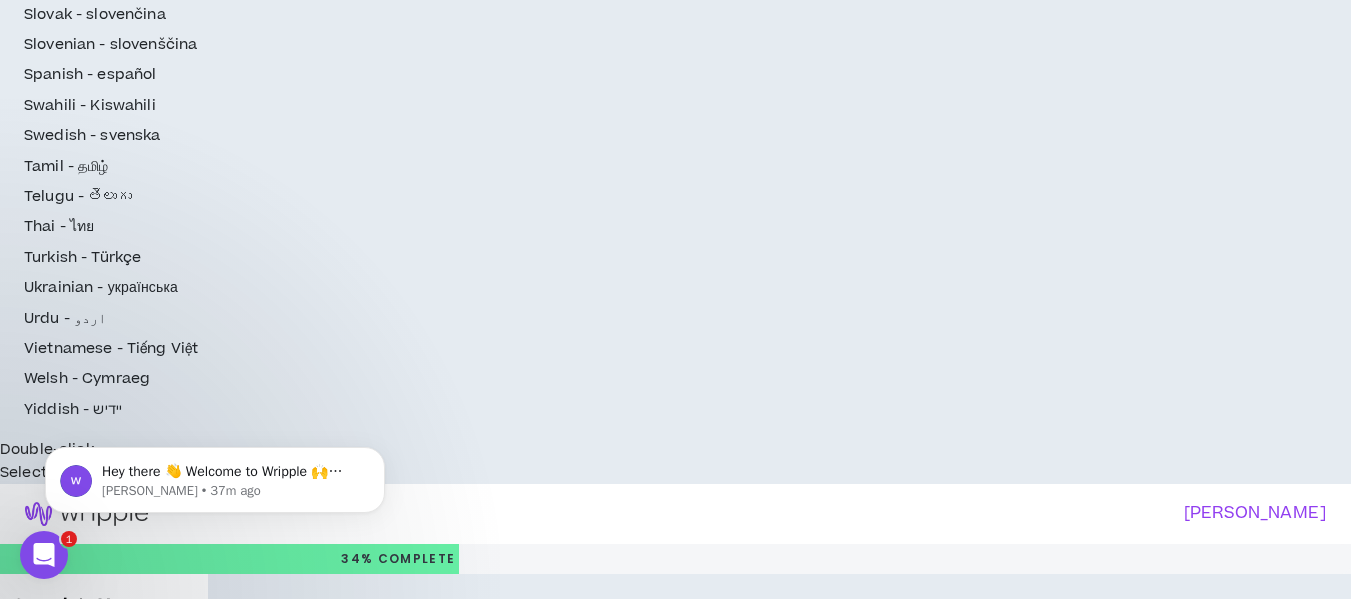 click on "Terms & Agreement I have read and agree to the    terms of service" at bounding box center (630, 2493) 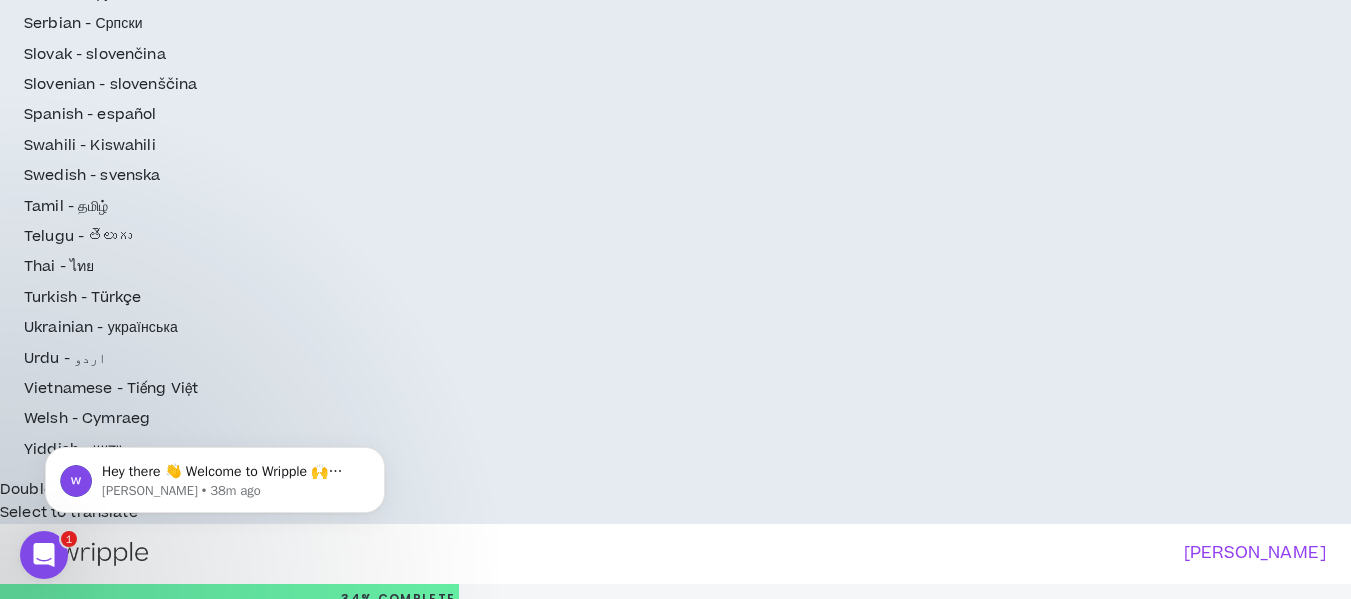scroll, scrollTop: 1611, scrollLeft: 0, axis: vertical 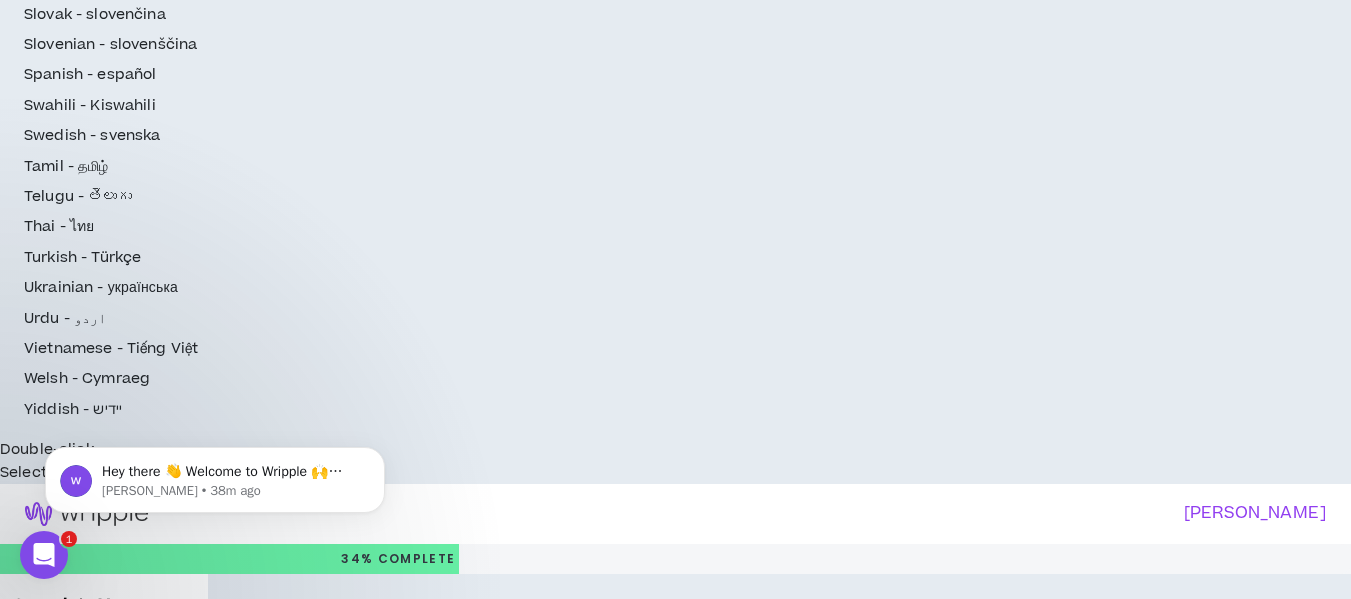 click on "Hey there 👋 Welcome to Wripple 🙌 Take a look around! If you have any questions, just reply to this message. [PERSON_NAME] • 38m ago" 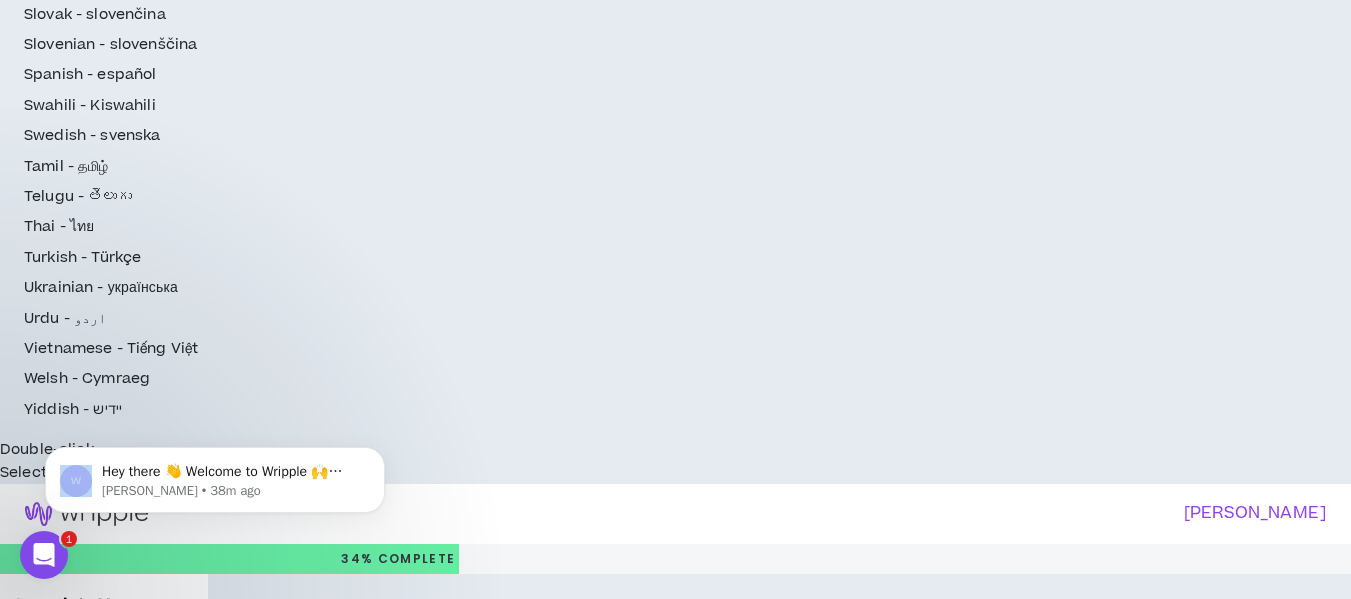 click on "Hey there 👋 Welcome to Wripple 🙌 Take a look around! If you have any questions, just reply to this message. [PERSON_NAME] • 38m ago" at bounding box center (215, 475) 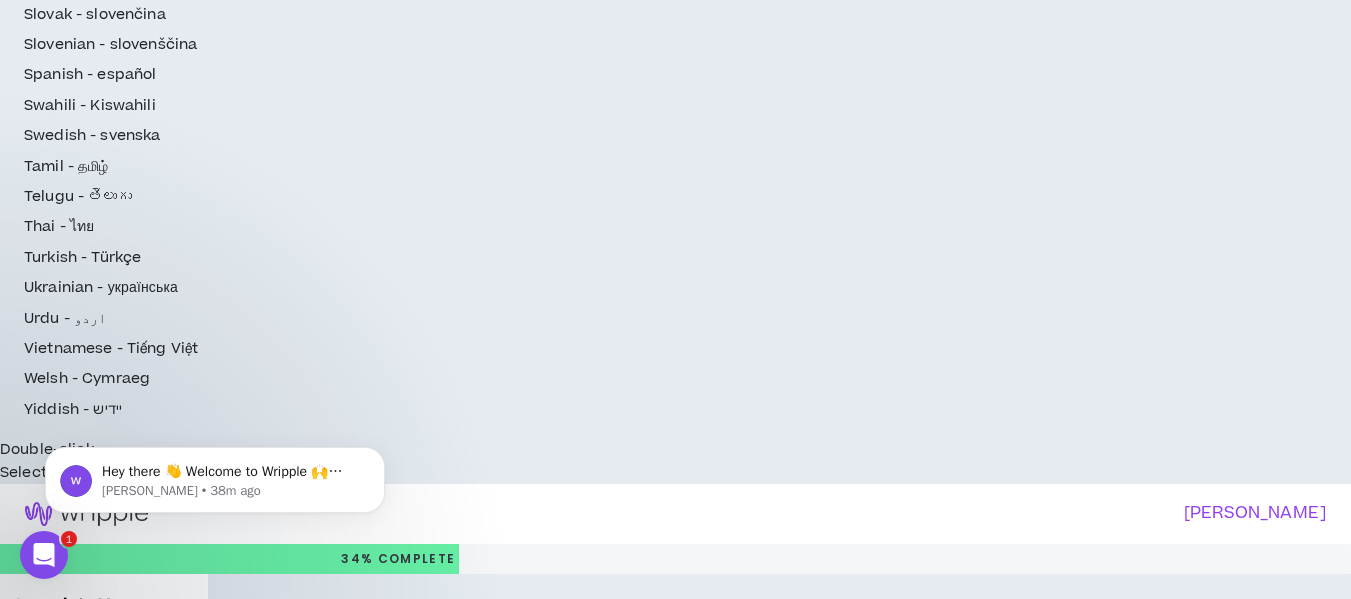click on "Hey there 👋 Welcome to Wripple 🙌 Take a look around! If you have any questions, just reply to this message. [PERSON_NAME] • 38m ago" at bounding box center (215, 475) 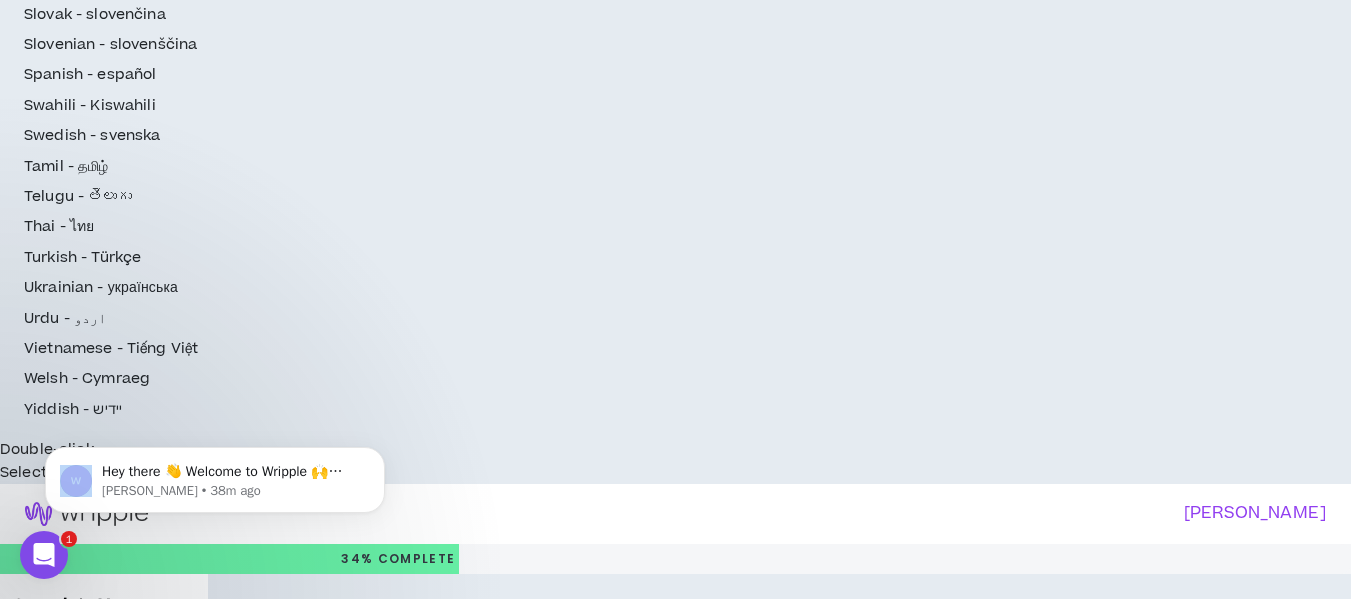 click on "Hey there 👋 Welcome to Wripple 🙌 Take a look around! If you have any questions, just reply to this message. [PERSON_NAME] • 38m ago" 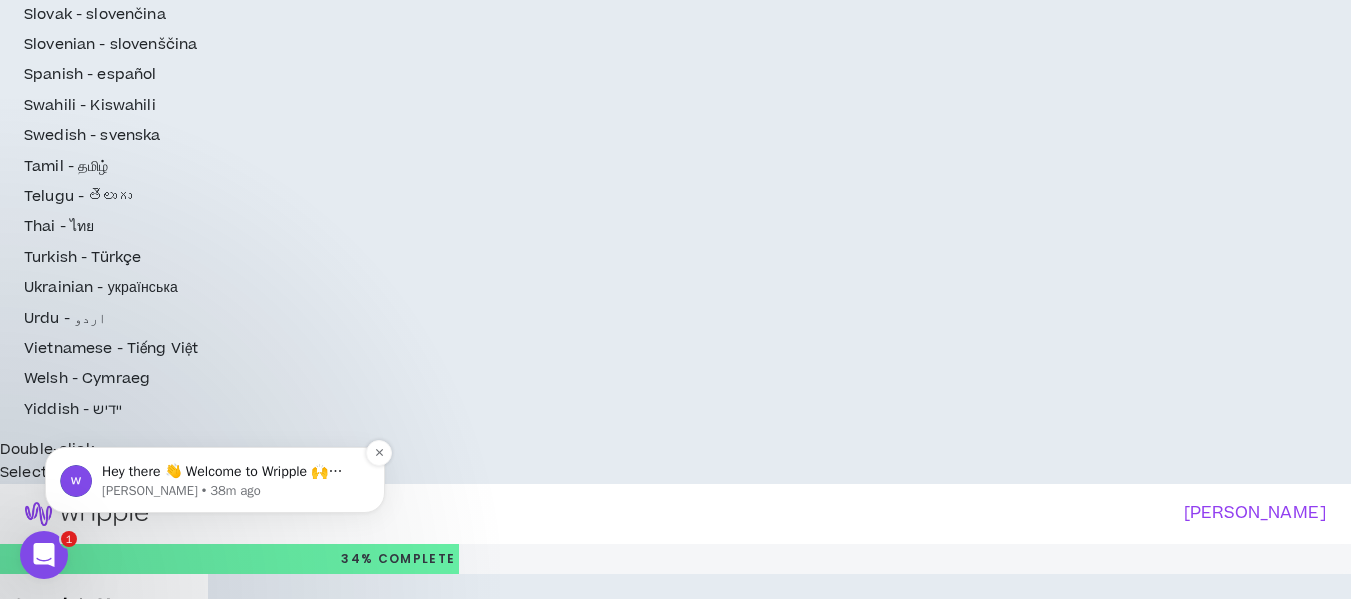 click on "Hey there 👋 Welcome to Wripple 🙌 Take a look around! If you have any questions, just reply to this message. [PERSON_NAME]" at bounding box center (231, 472) 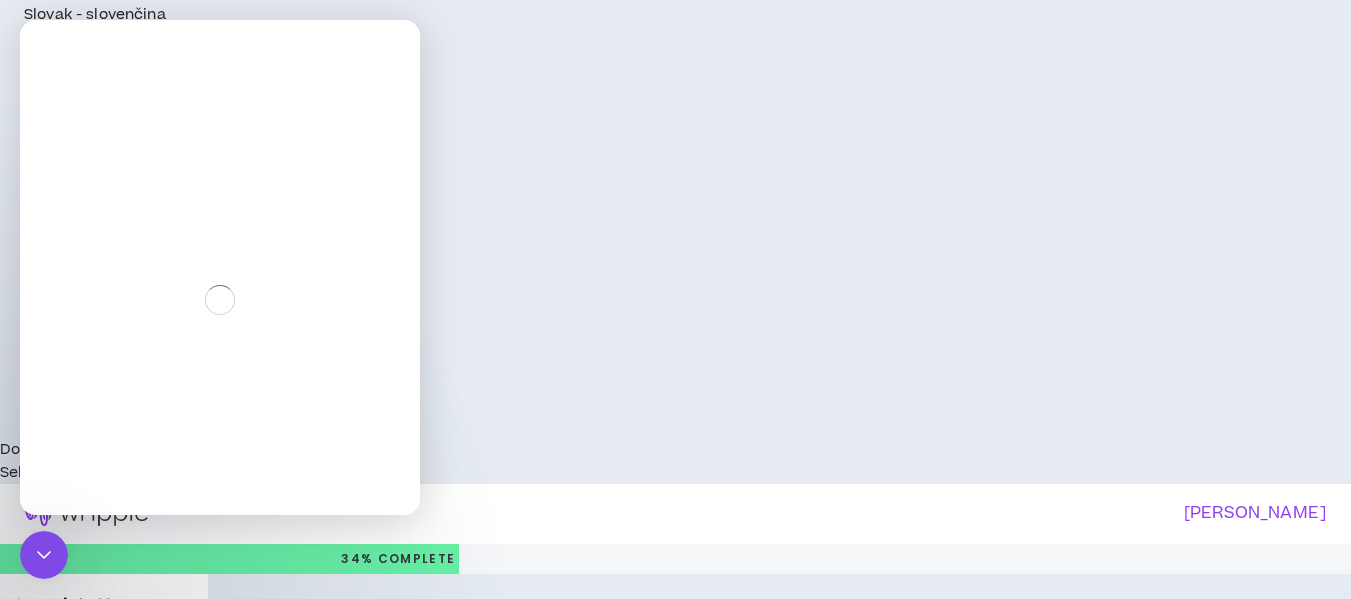 scroll, scrollTop: 0, scrollLeft: 0, axis: both 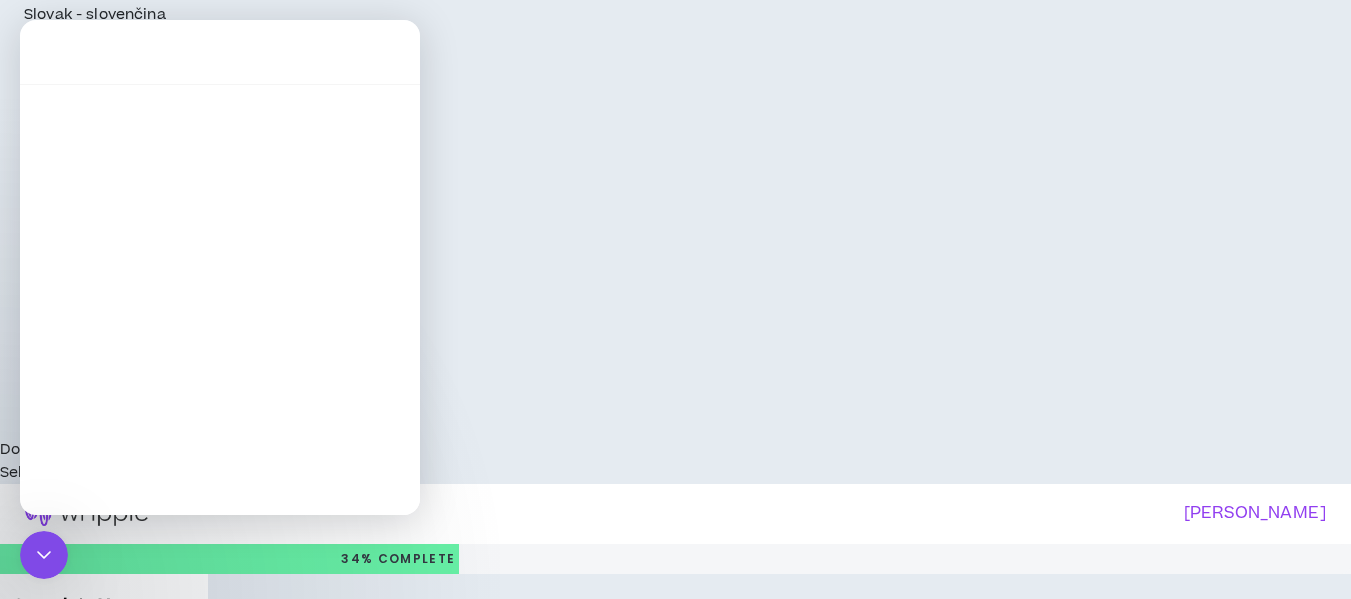 click on "I have read and agree to the    terms of service" at bounding box center (630, 2510) 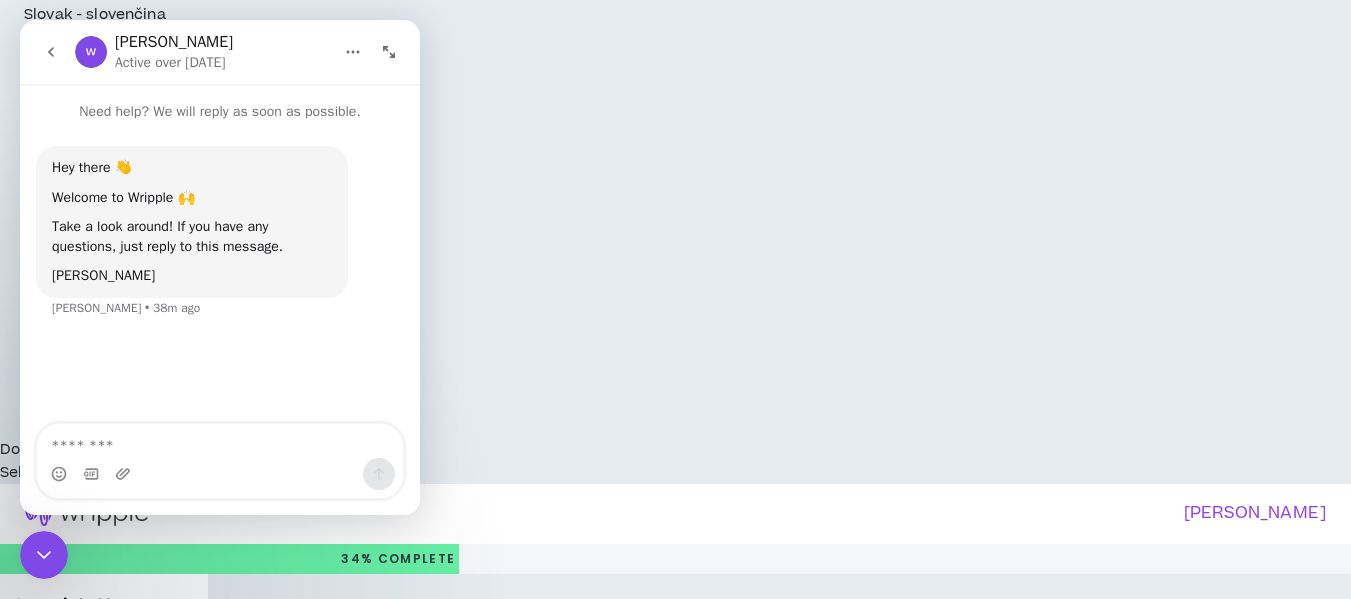 click at bounding box center [389, 52] 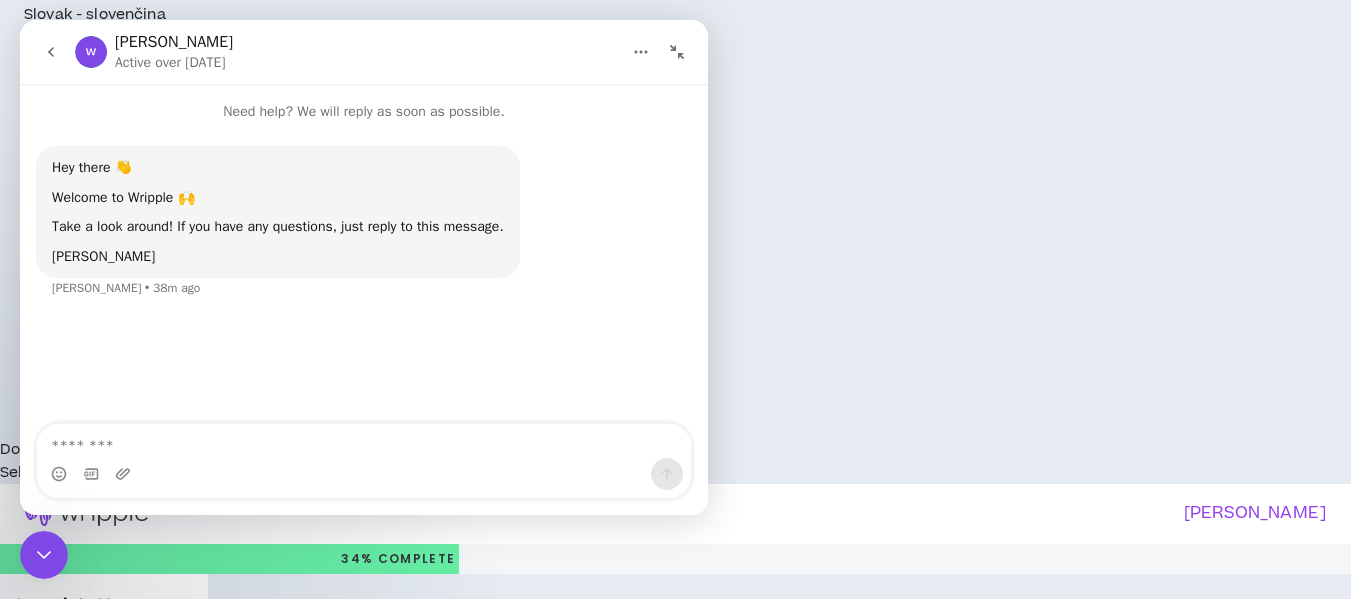 click at bounding box center (641, 52) 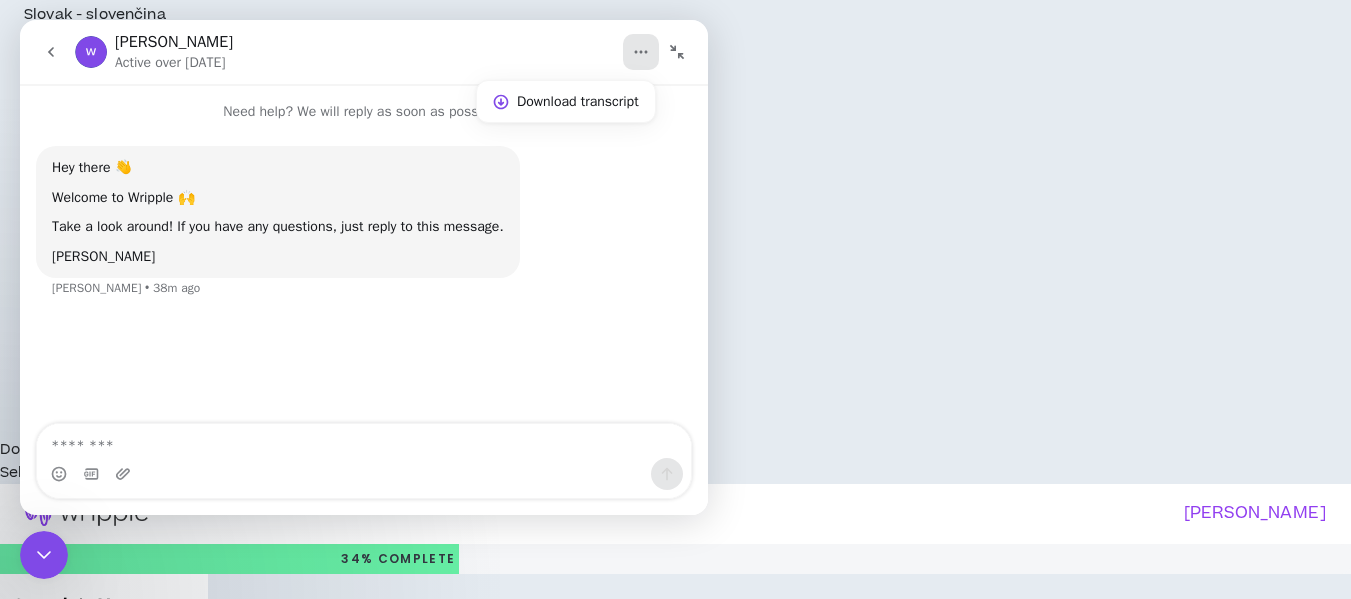 click 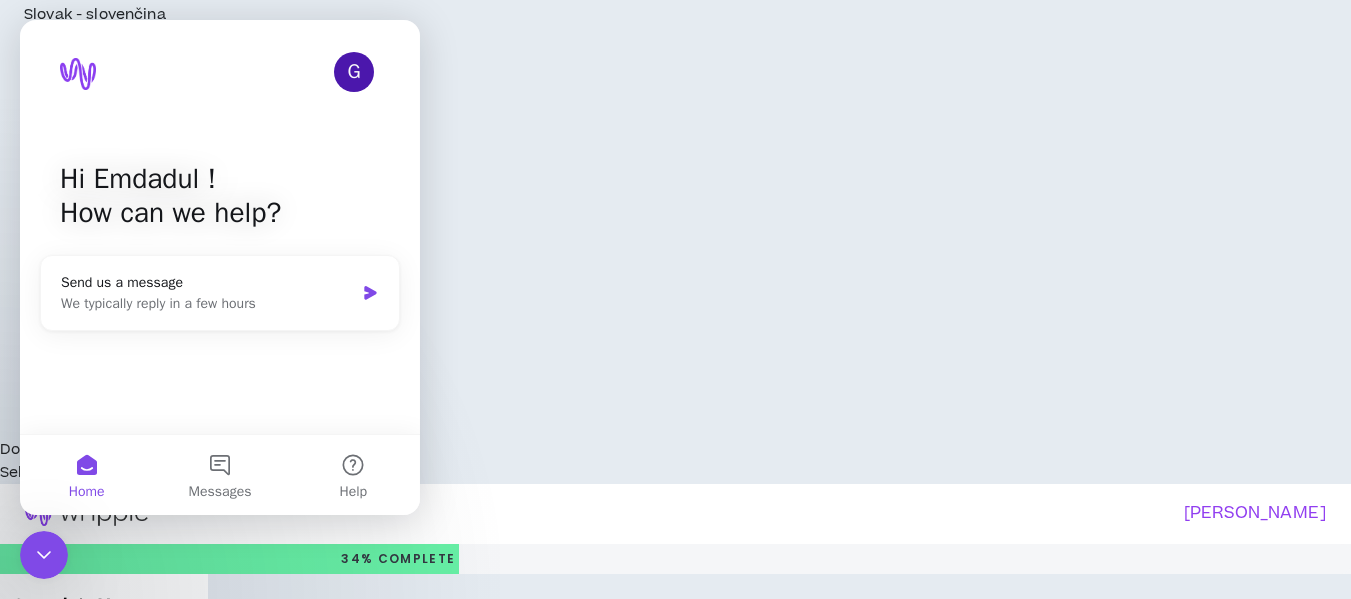 click on "**********" at bounding box center (630, 1594) 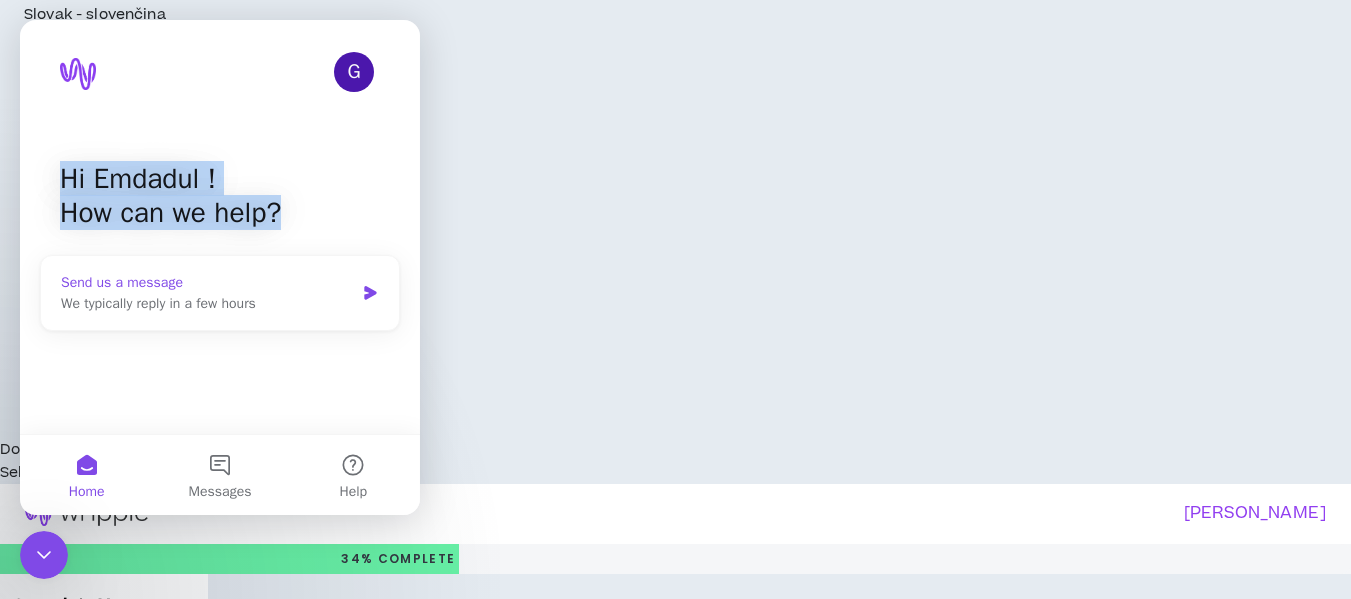 drag, startPoint x: 382, startPoint y: 54, endPoint x: 304, endPoint y: 260, distance: 220.27255 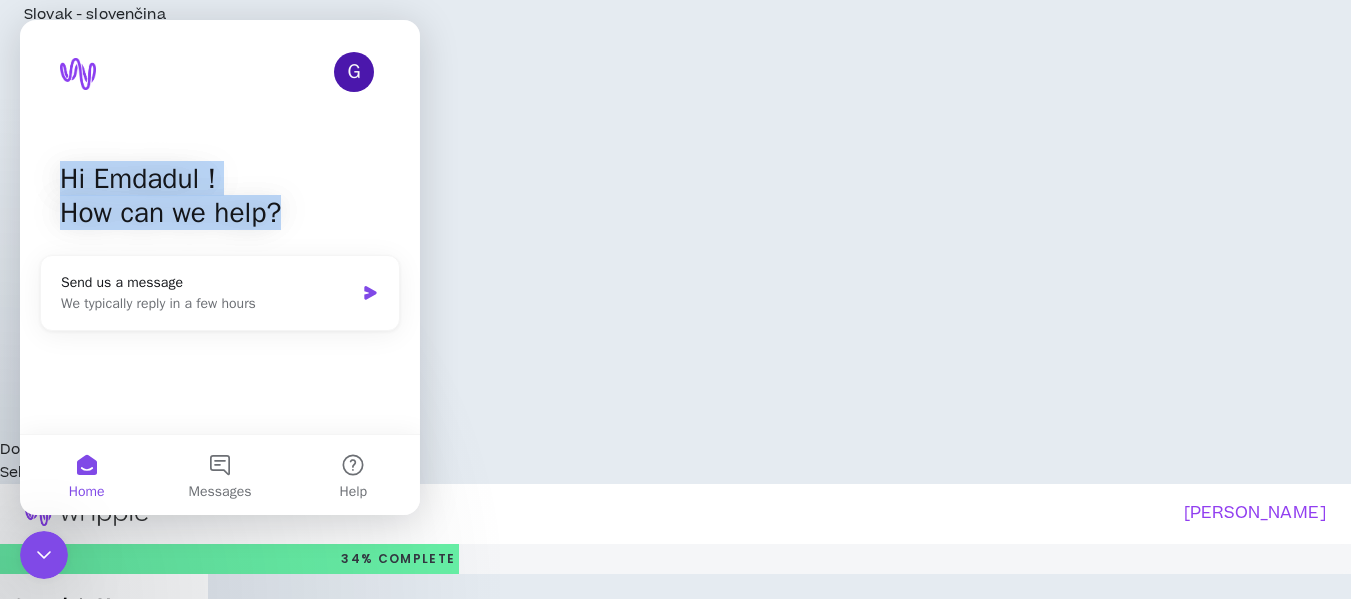 click on "G Hi Emdadul ! How can we help?" at bounding box center (220, 200) 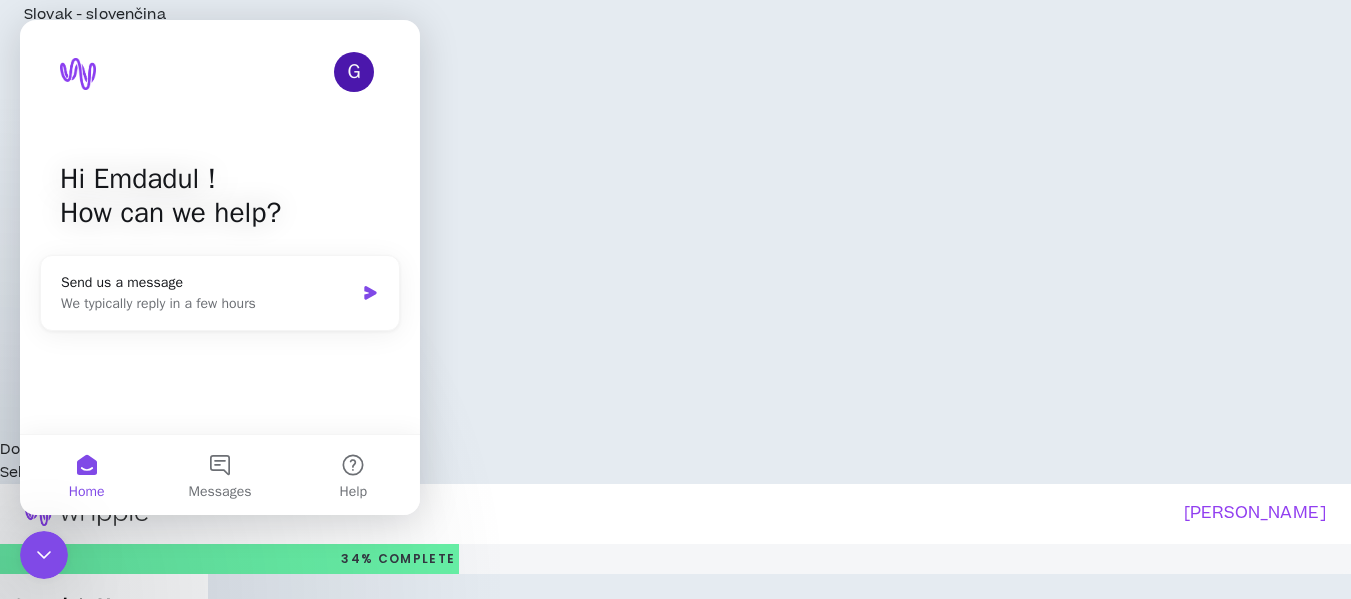 click on "Back" at bounding box center (299, 2654) 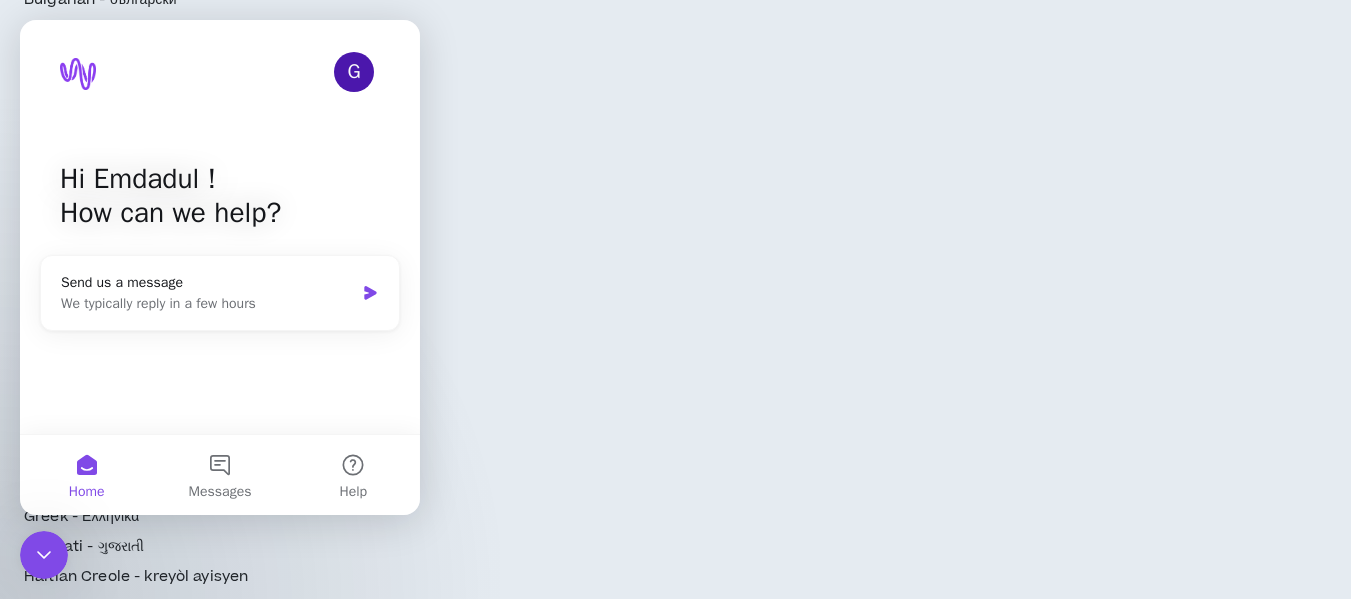 scroll, scrollTop: 0, scrollLeft: 0, axis: both 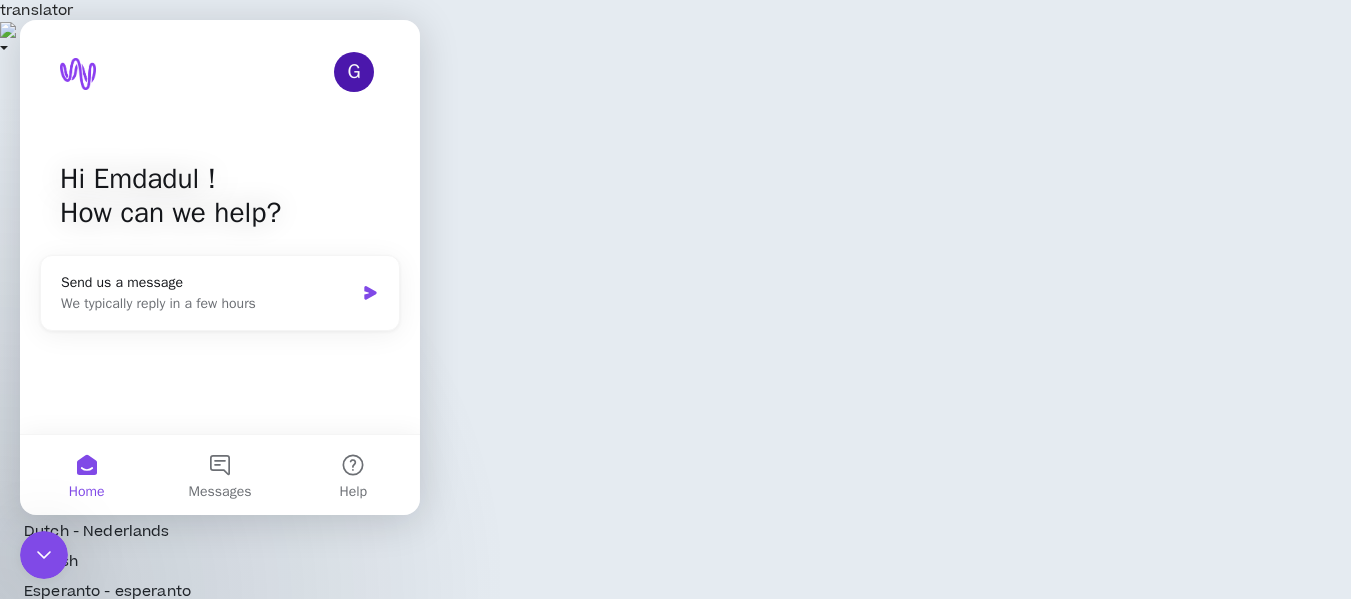 click 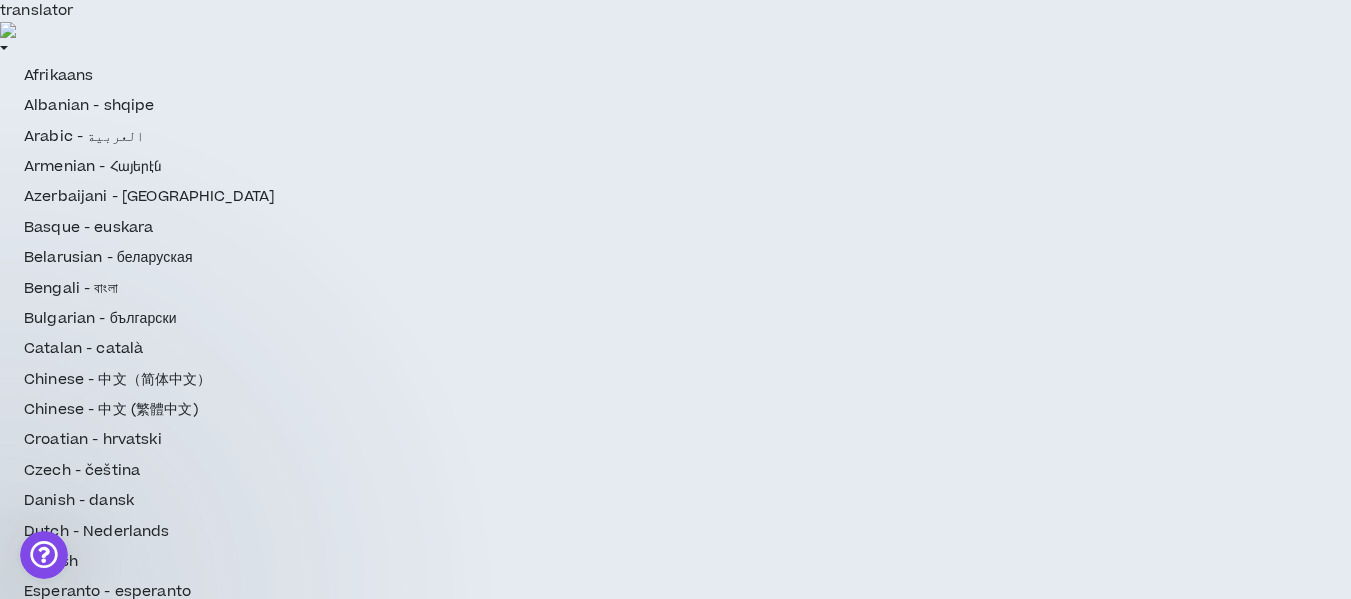scroll, scrollTop: 0, scrollLeft: 0, axis: both 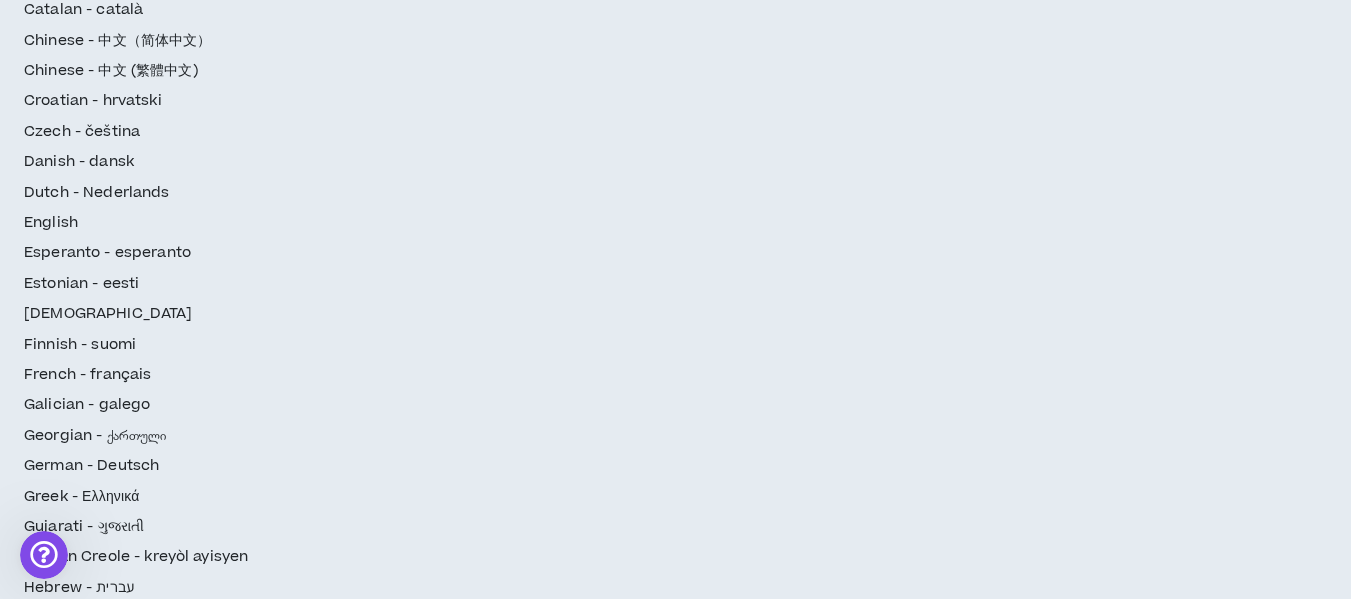 click on "Let's Start" at bounding box center (676, 2590) 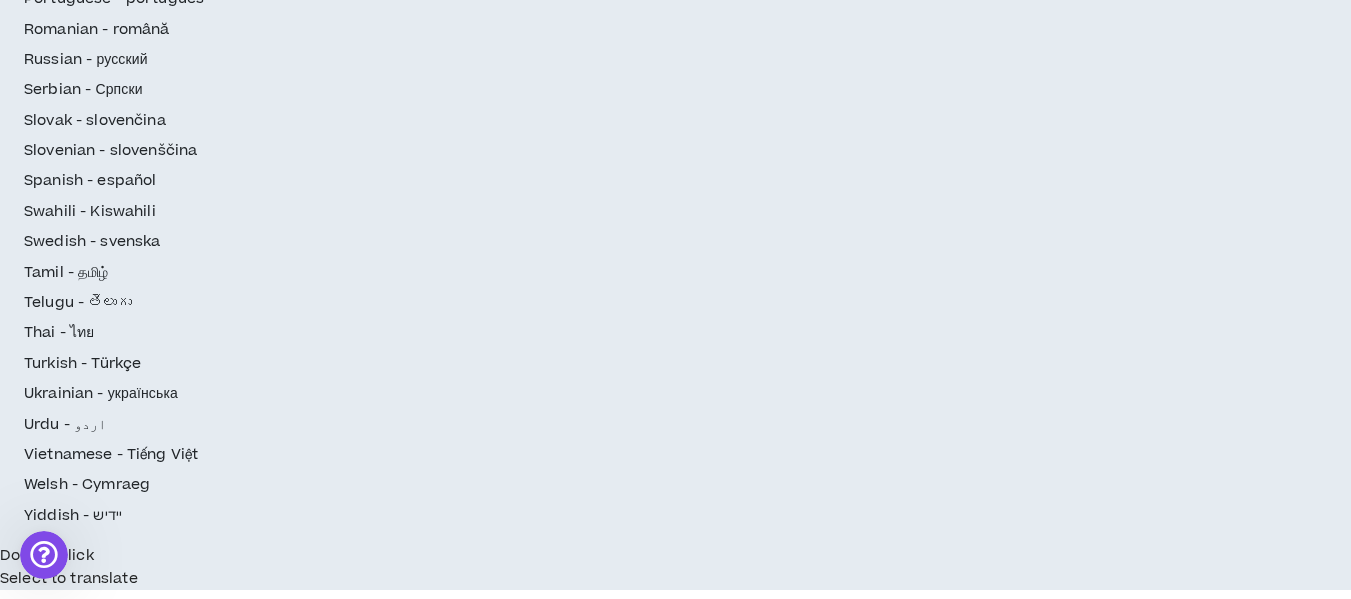 scroll, scrollTop: 1611, scrollLeft: 0, axis: vertical 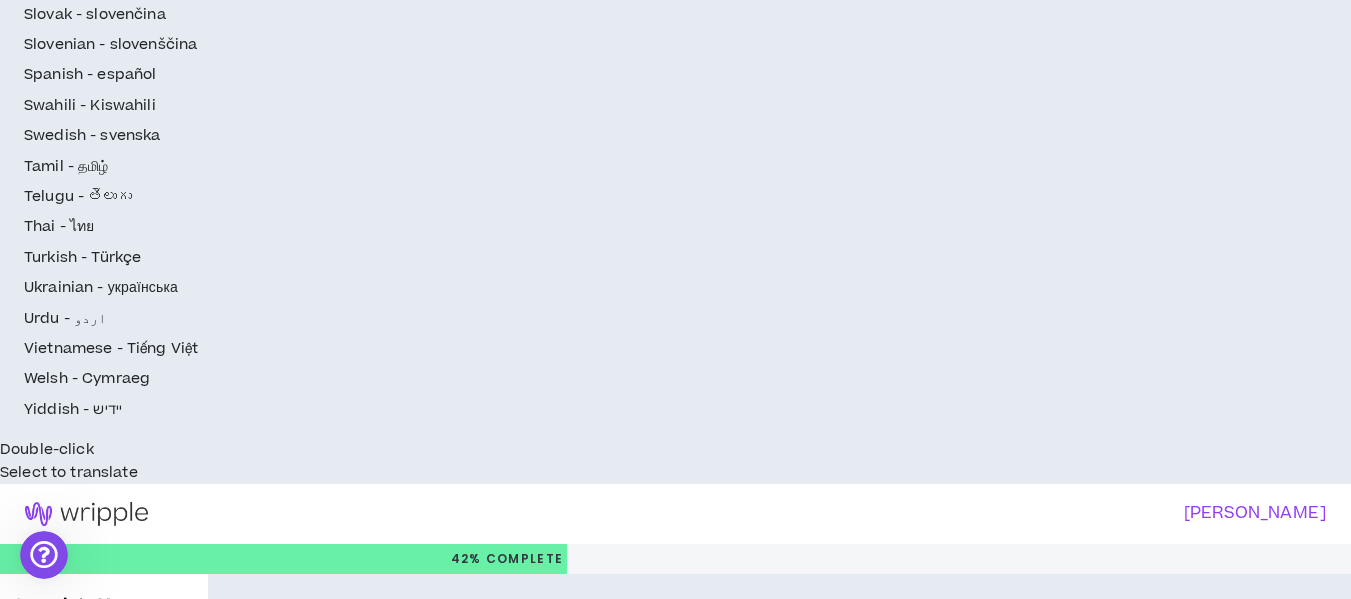 click on "Continue" at bounding box center [1265, 2654] 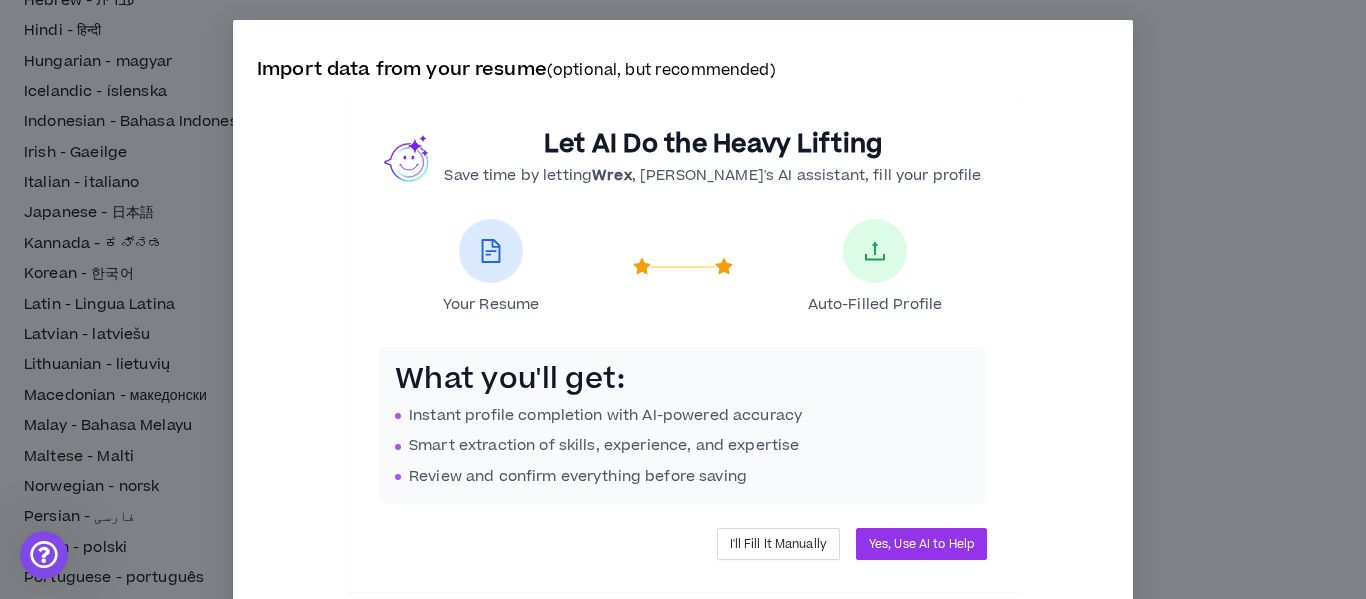 scroll, scrollTop: 25, scrollLeft: 0, axis: vertical 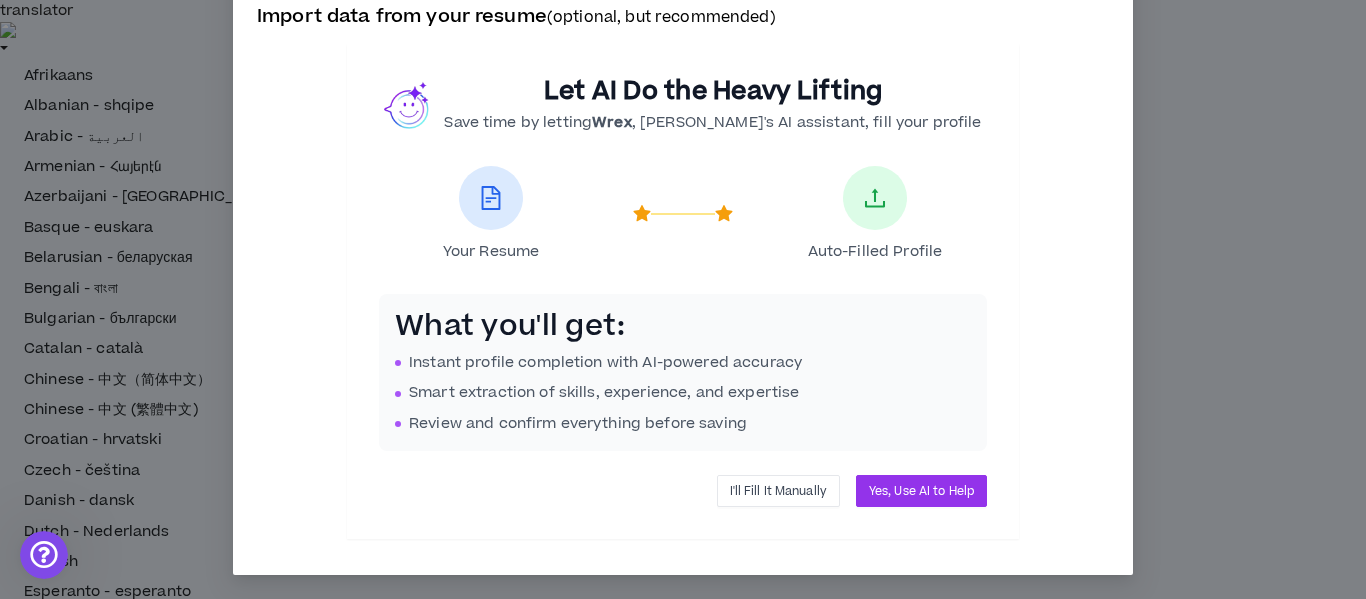 click on "I'll Fill It Manually" at bounding box center (778, 491) 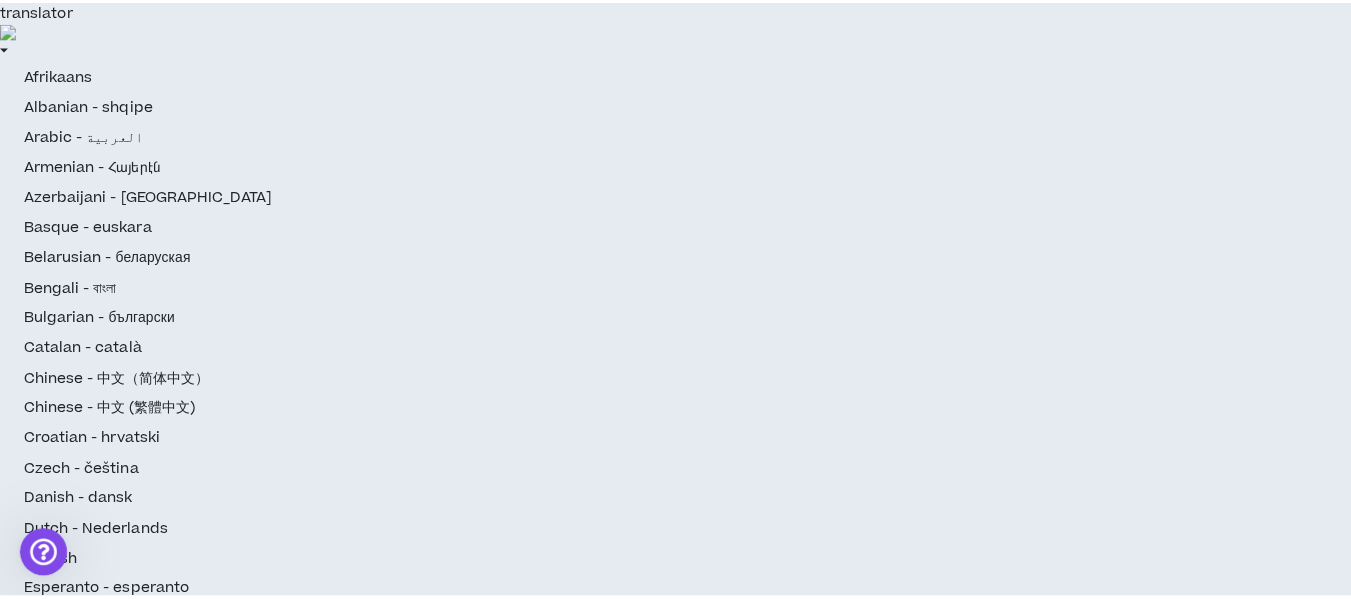 scroll, scrollTop: 33, scrollLeft: 0, axis: vertical 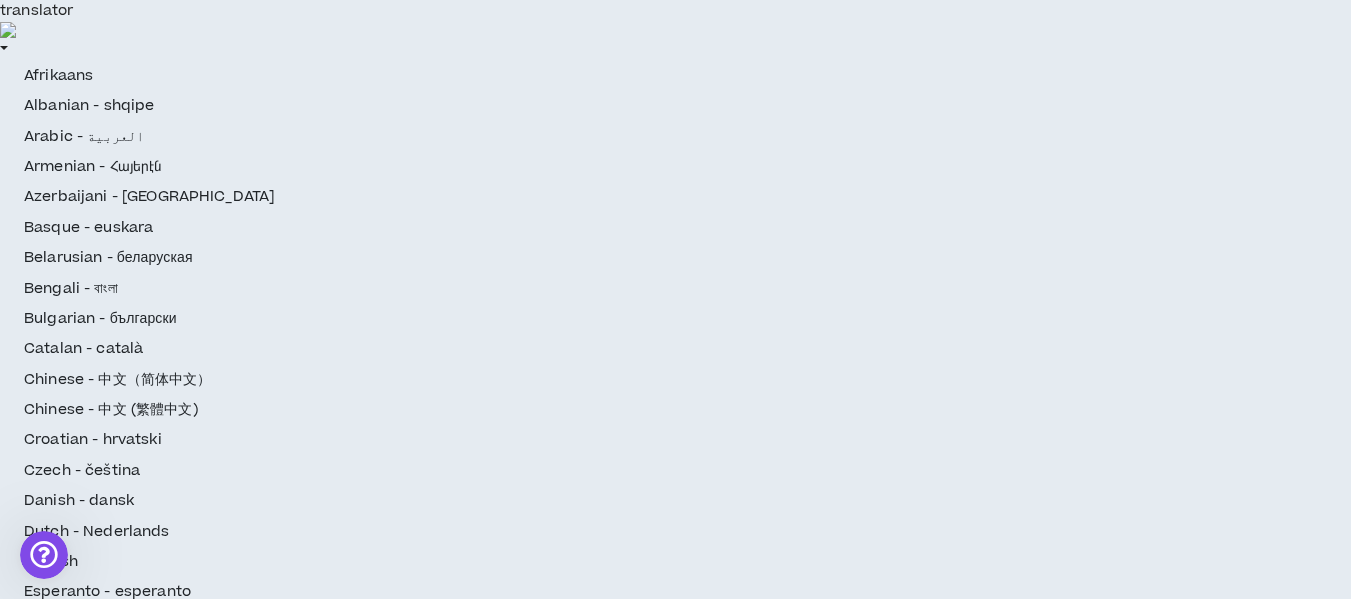 click on "Title I call myself  *" at bounding box center (417, 2385) 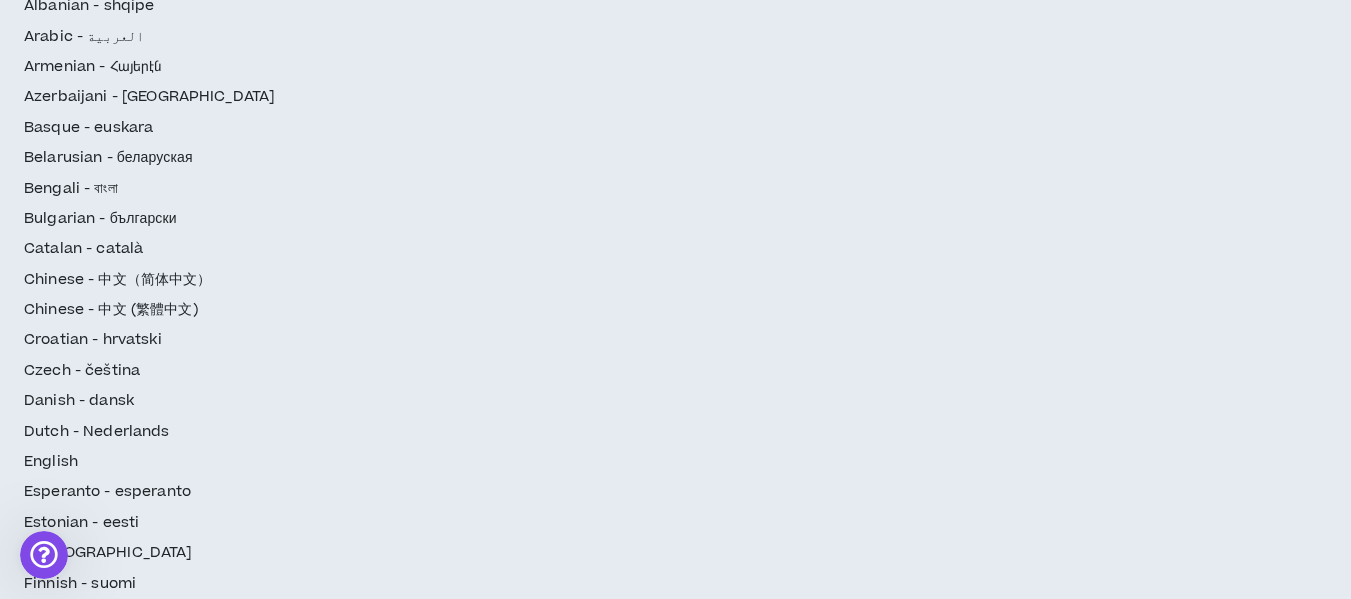 click on "Title I call myself  *" at bounding box center (417, 2285) 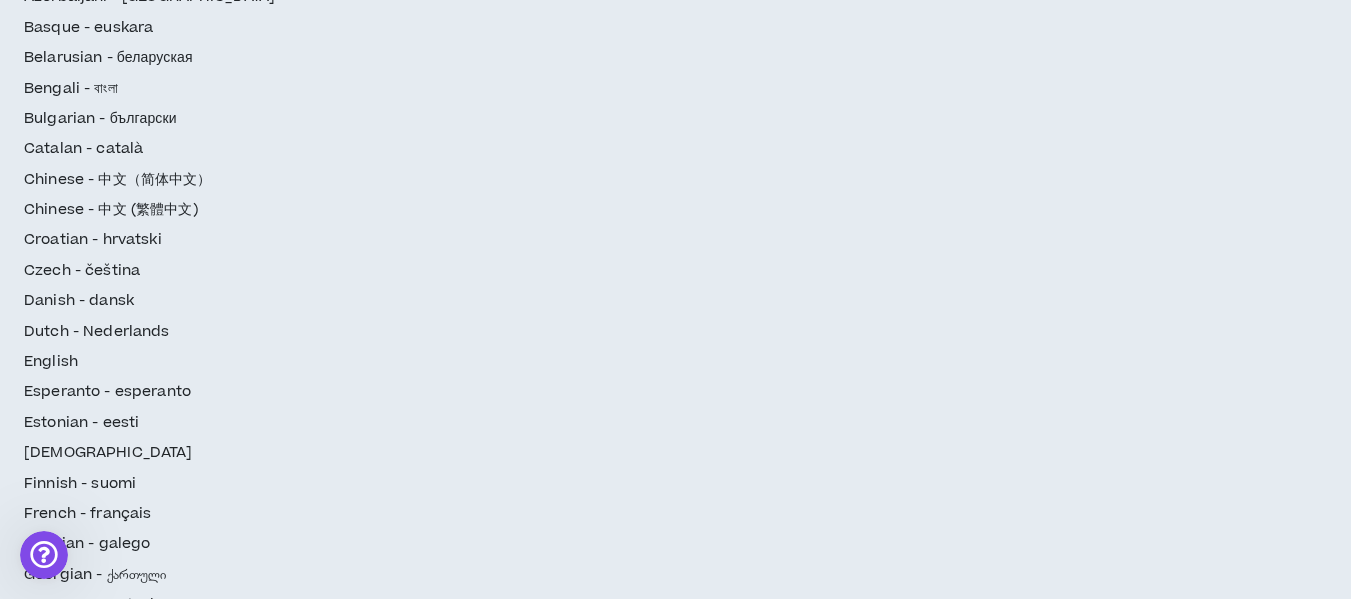 scroll, scrollTop: 100, scrollLeft: 0, axis: vertical 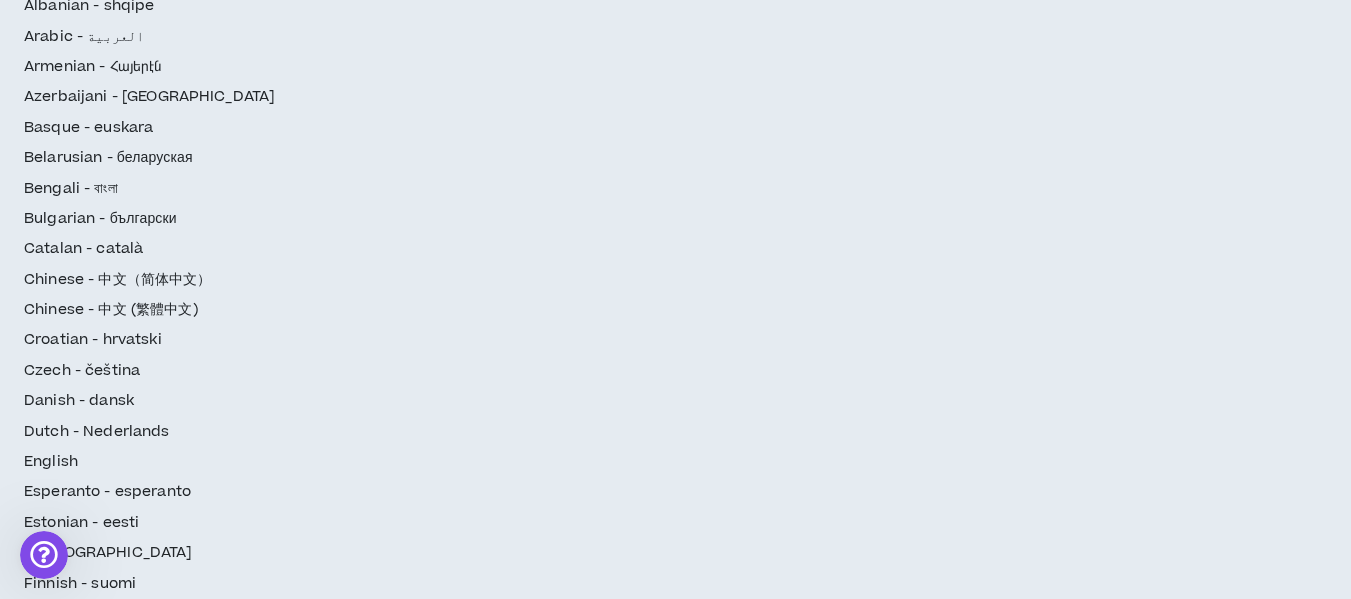 click on "Title I call myself  *" at bounding box center (417, 2285) 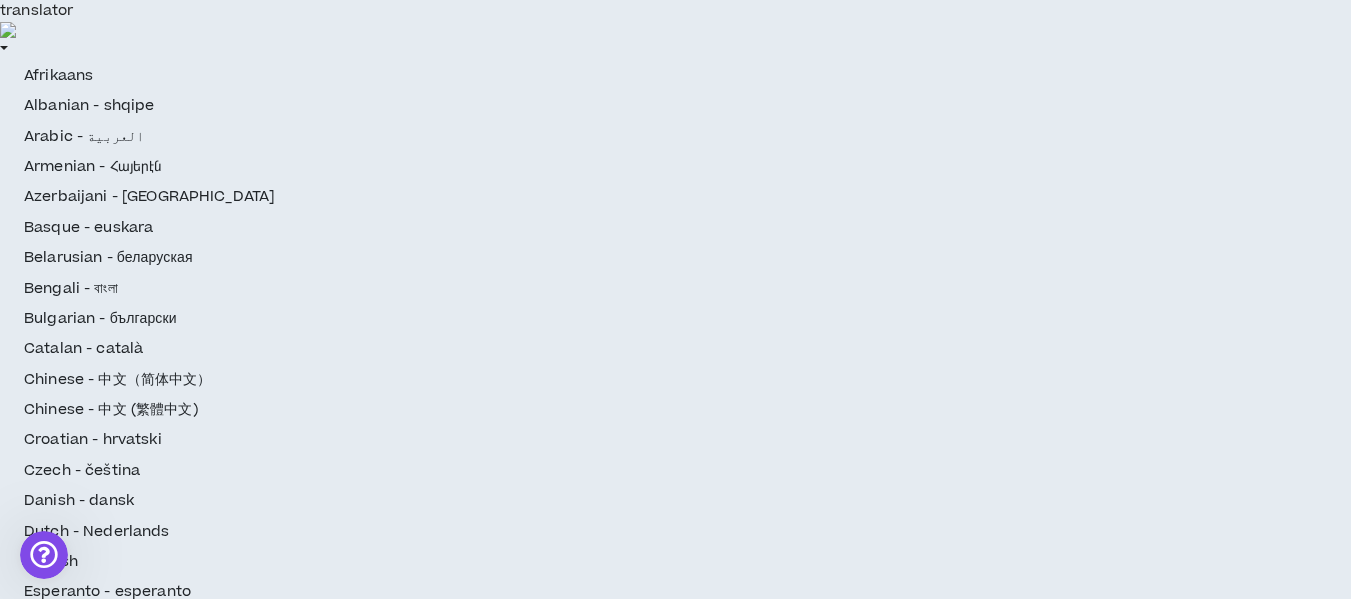 click on "Hello, I'm [PERSON_NAME], an experienced SEO specialist with a focus on Local SEO. I help businesses i" at bounding box center (417, 2385) 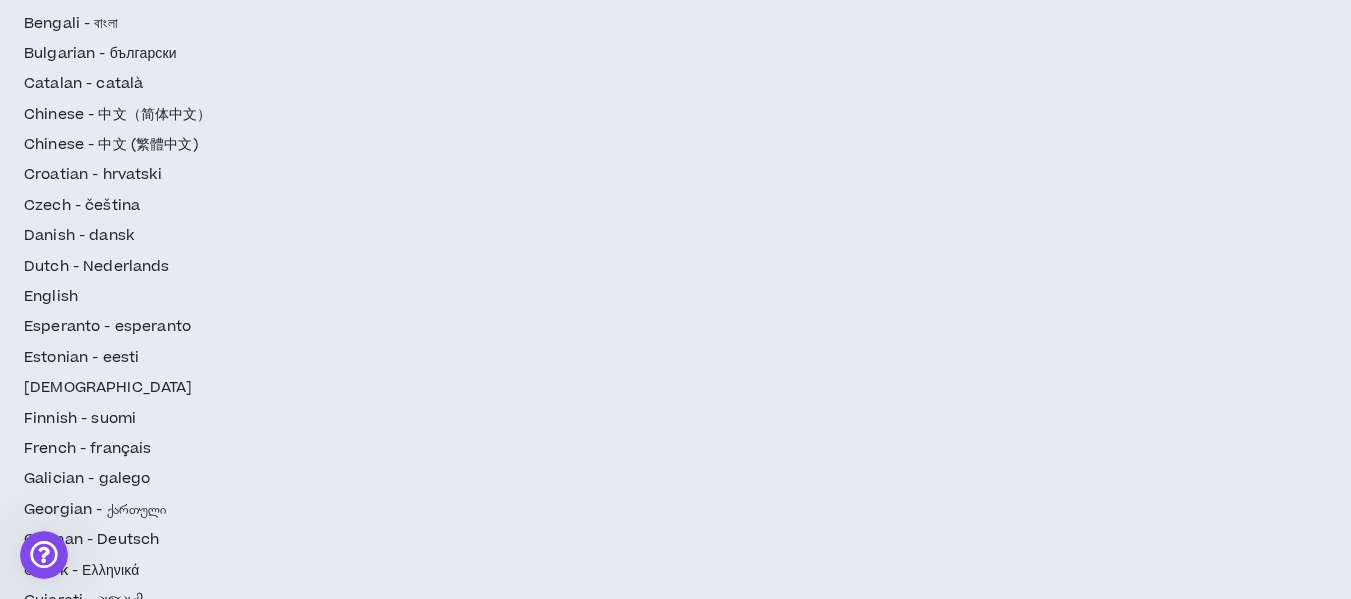scroll, scrollTop: 300, scrollLeft: 0, axis: vertical 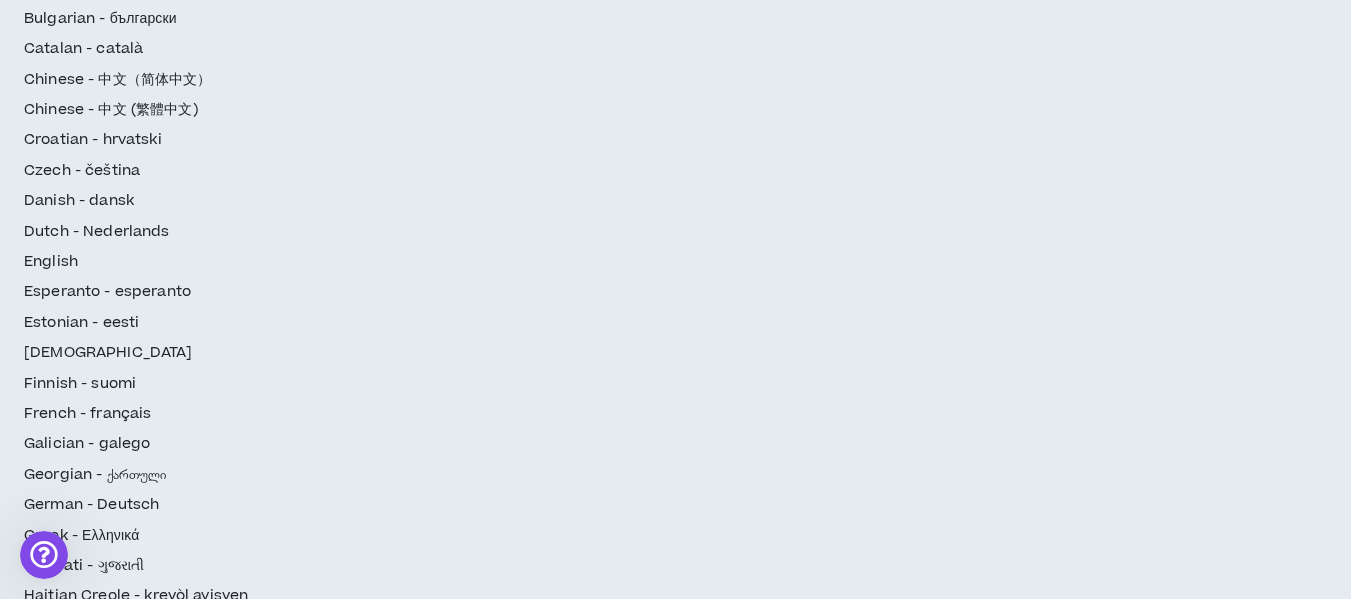 type on "[URL][DOMAIN_NAME]" 